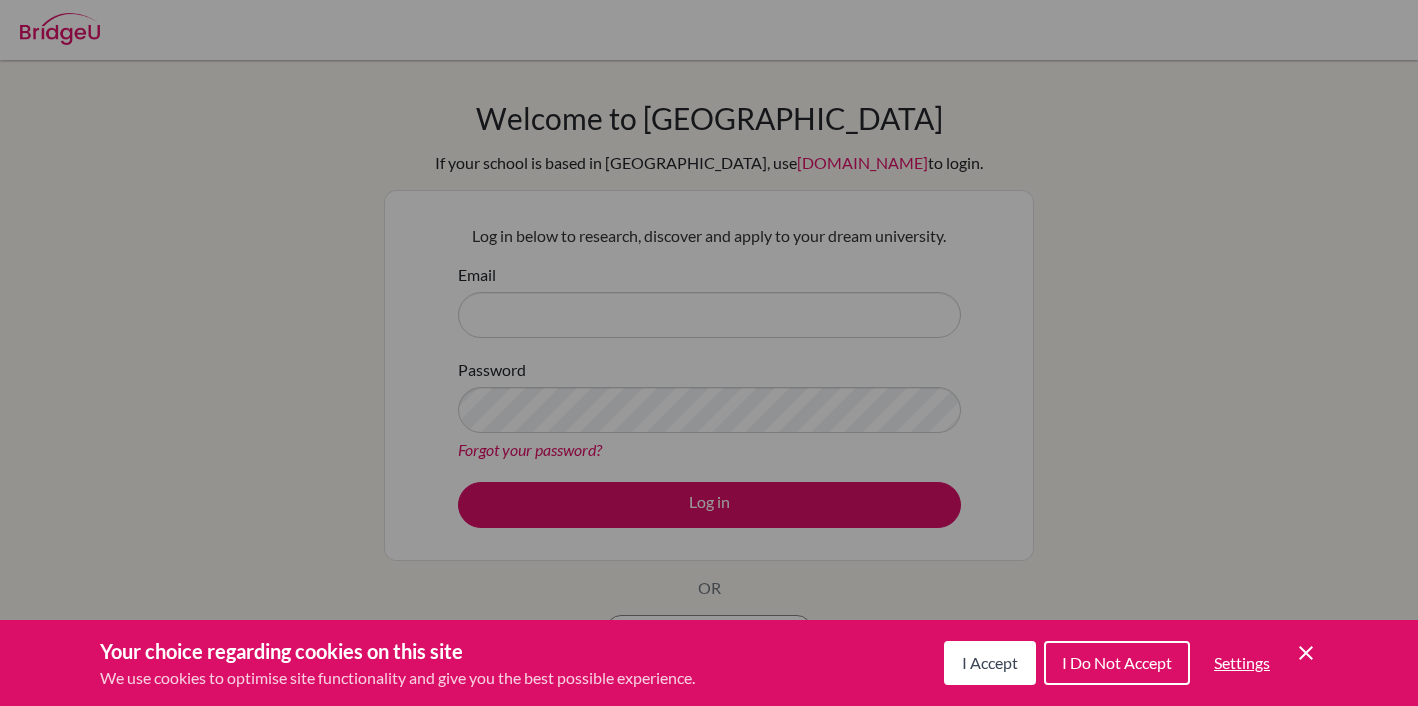 scroll, scrollTop: 0, scrollLeft: 0, axis: both 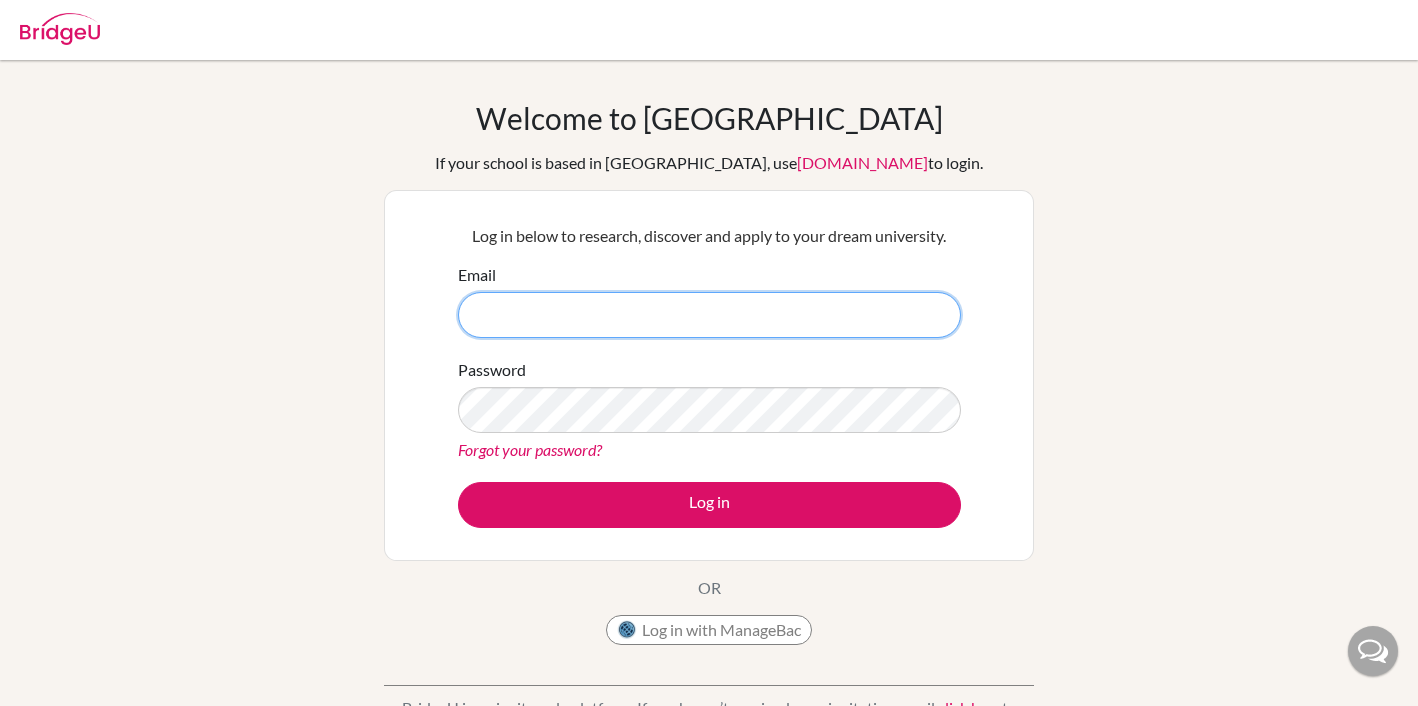 click on "Email" at bounding box center [709, 315] 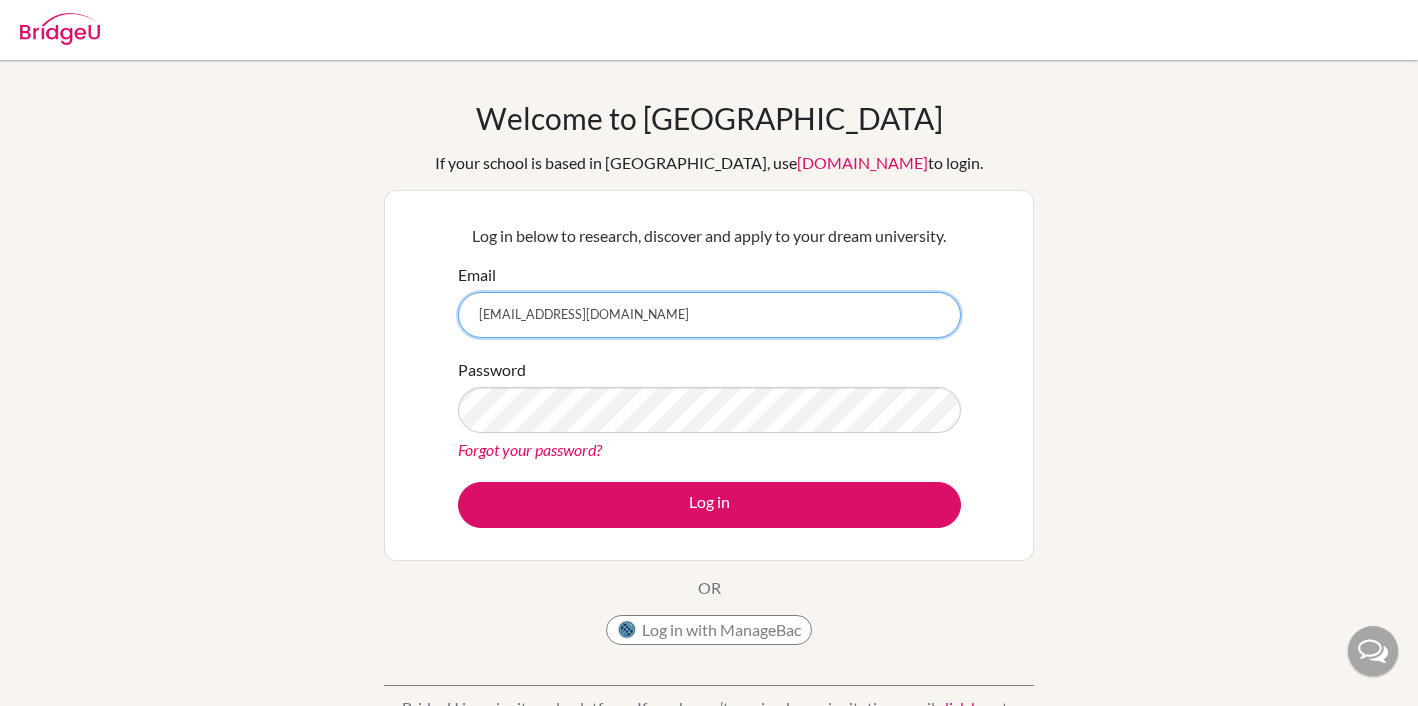 type on "cavani_j@obirin.ac.jp" 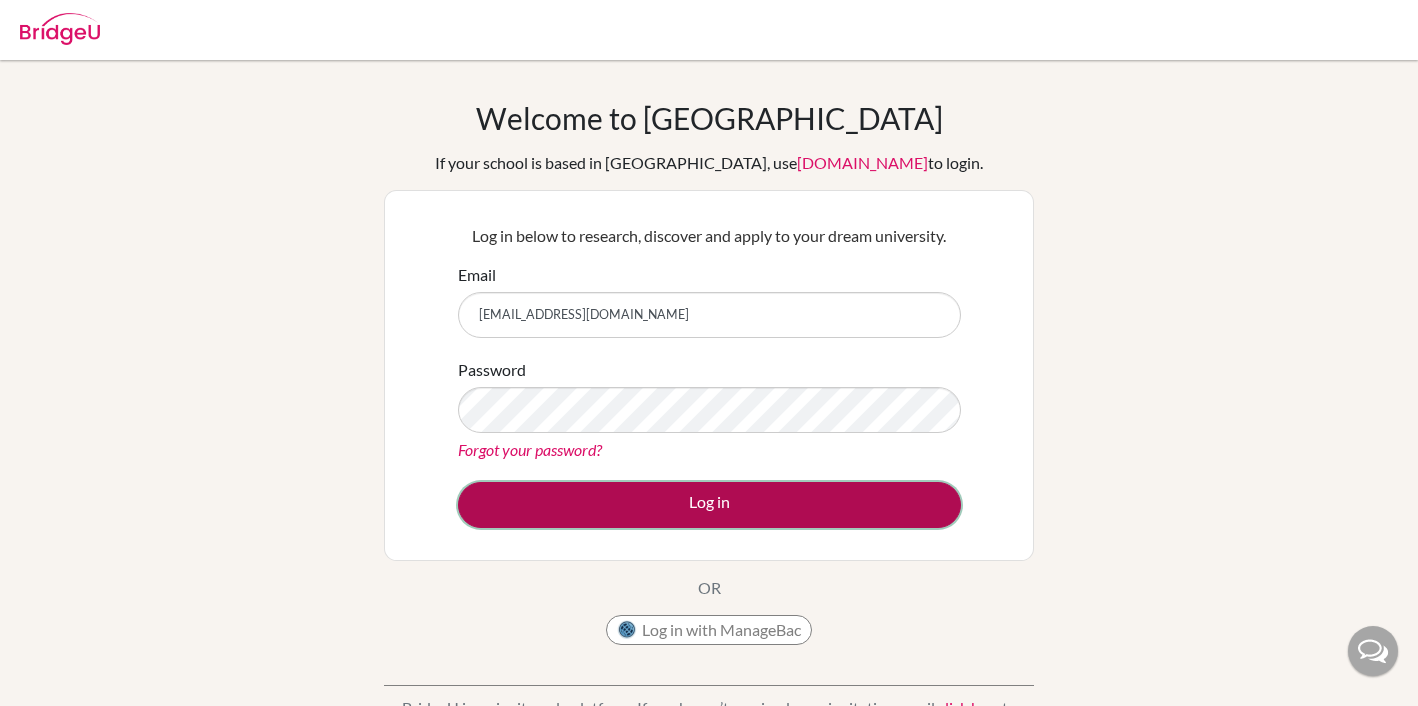 click on "Log in" at bounding box center (709, 505) 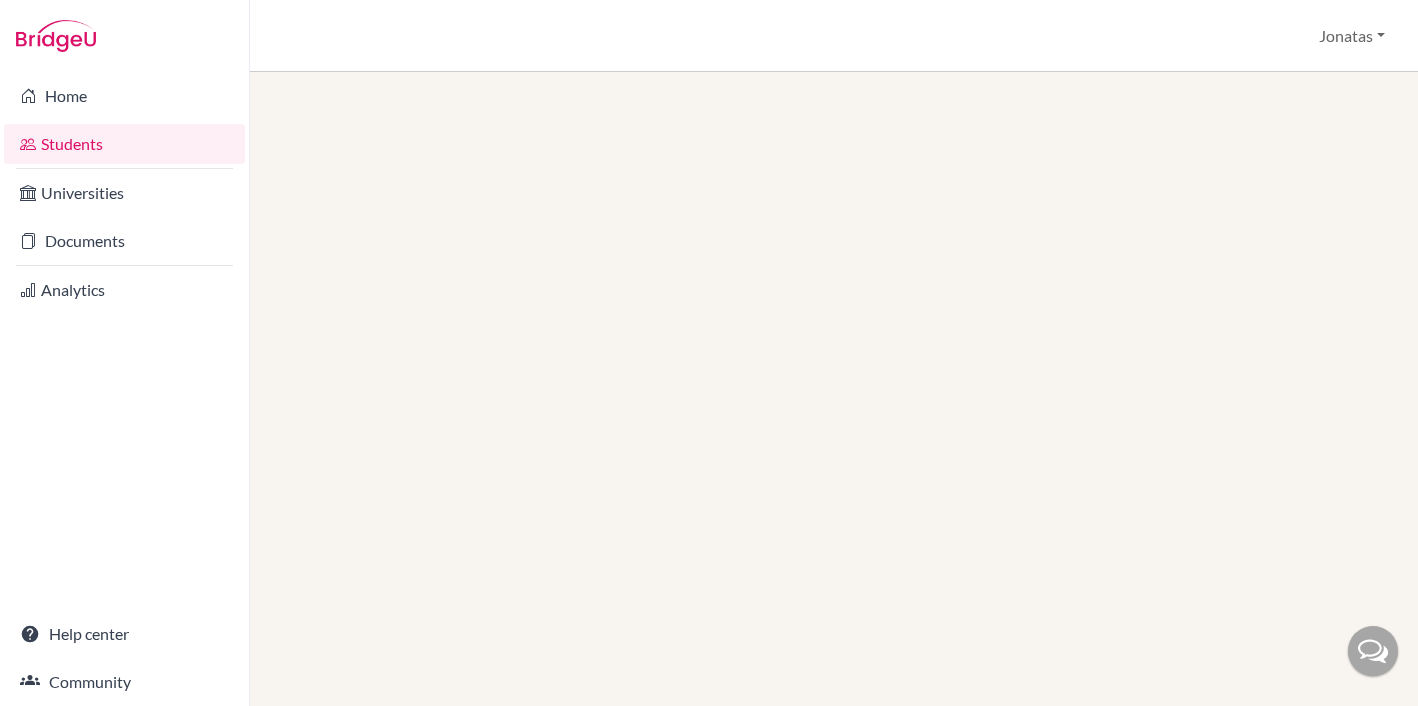 scroll, scrollTop: 0, scrollLeft: 0, axis: both 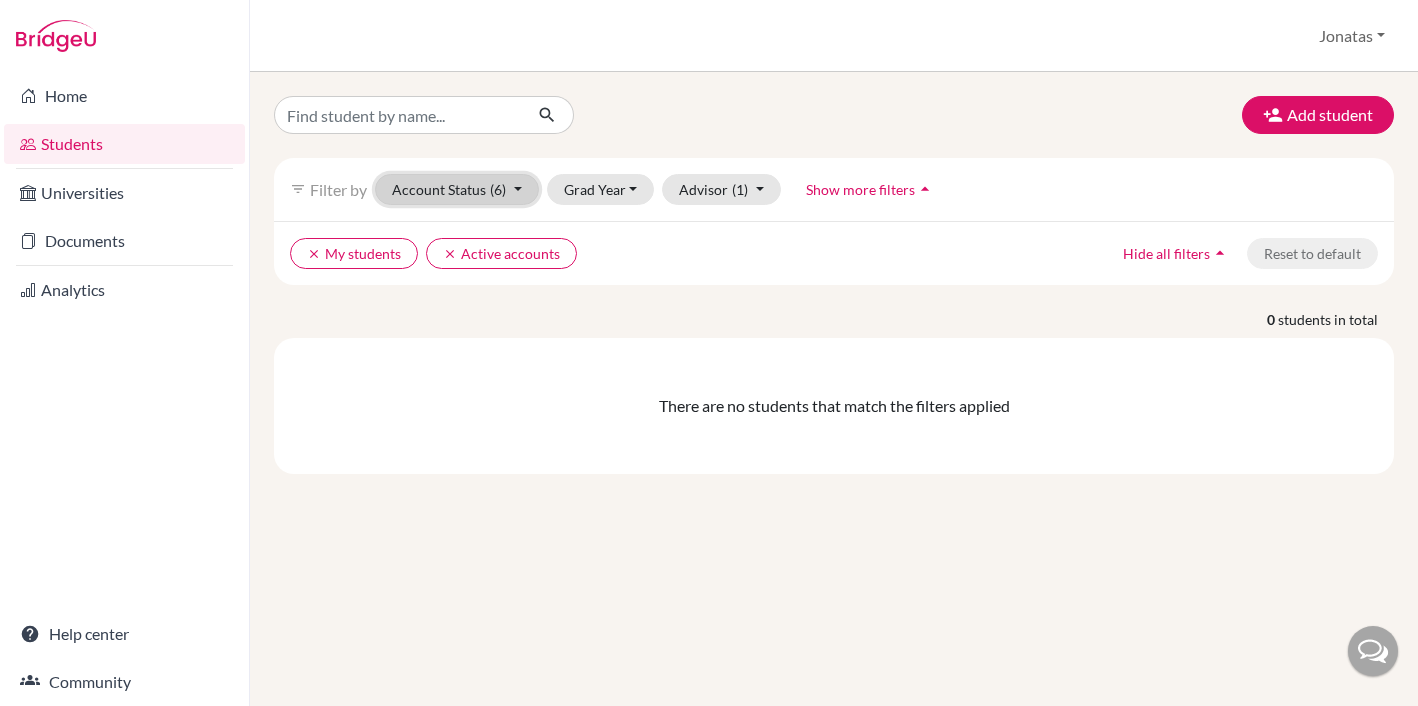 click on "(6)" at bounding box center [498, 189] 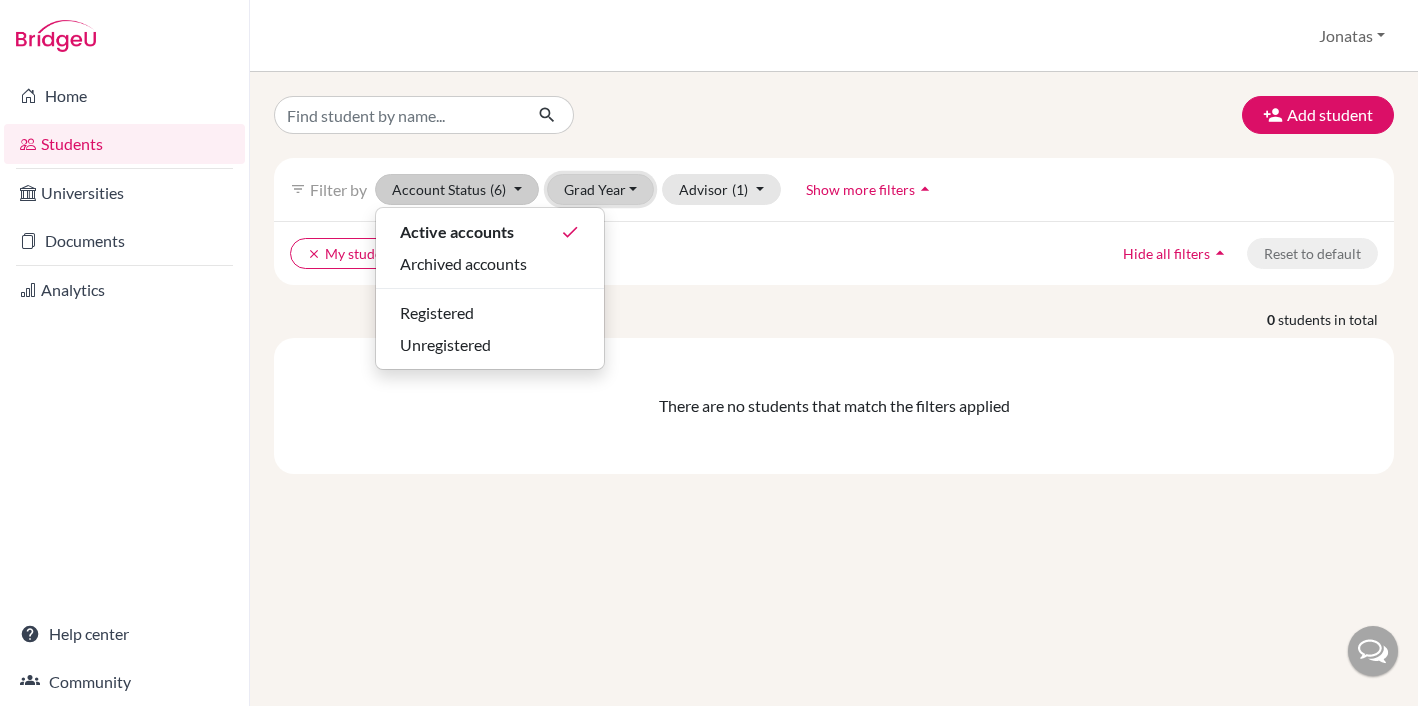 click on "Grad Year" at bounding box center (601, 189) 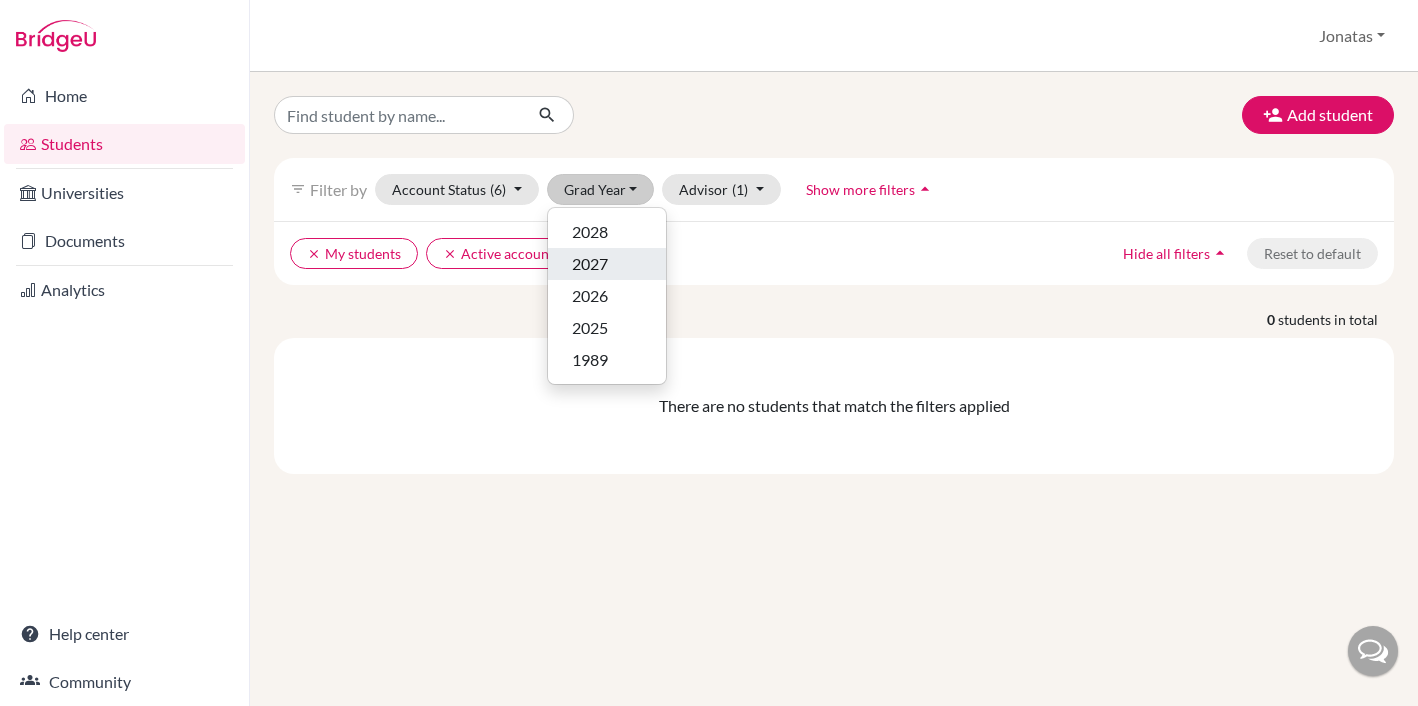 click on "2027" at bounding box center (607, 264) 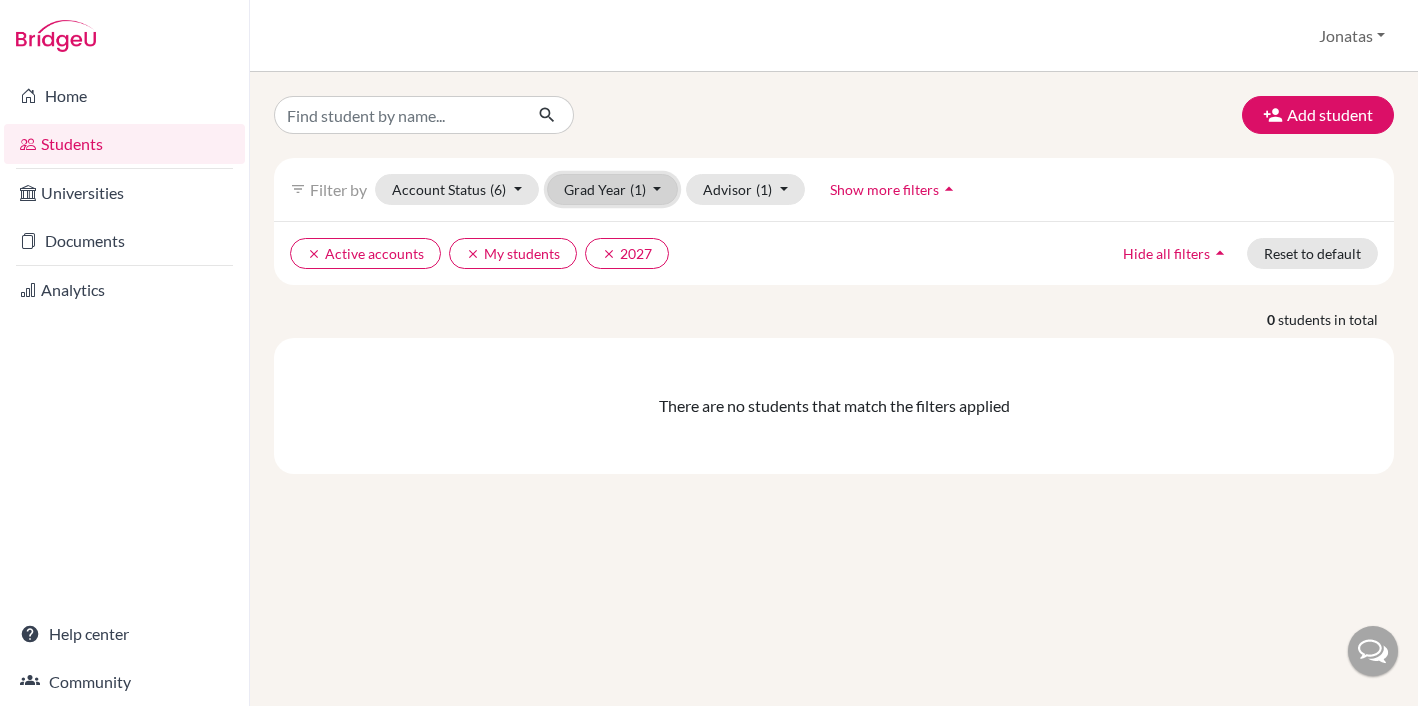 click on "(1)" at bounding box center [638, 189] 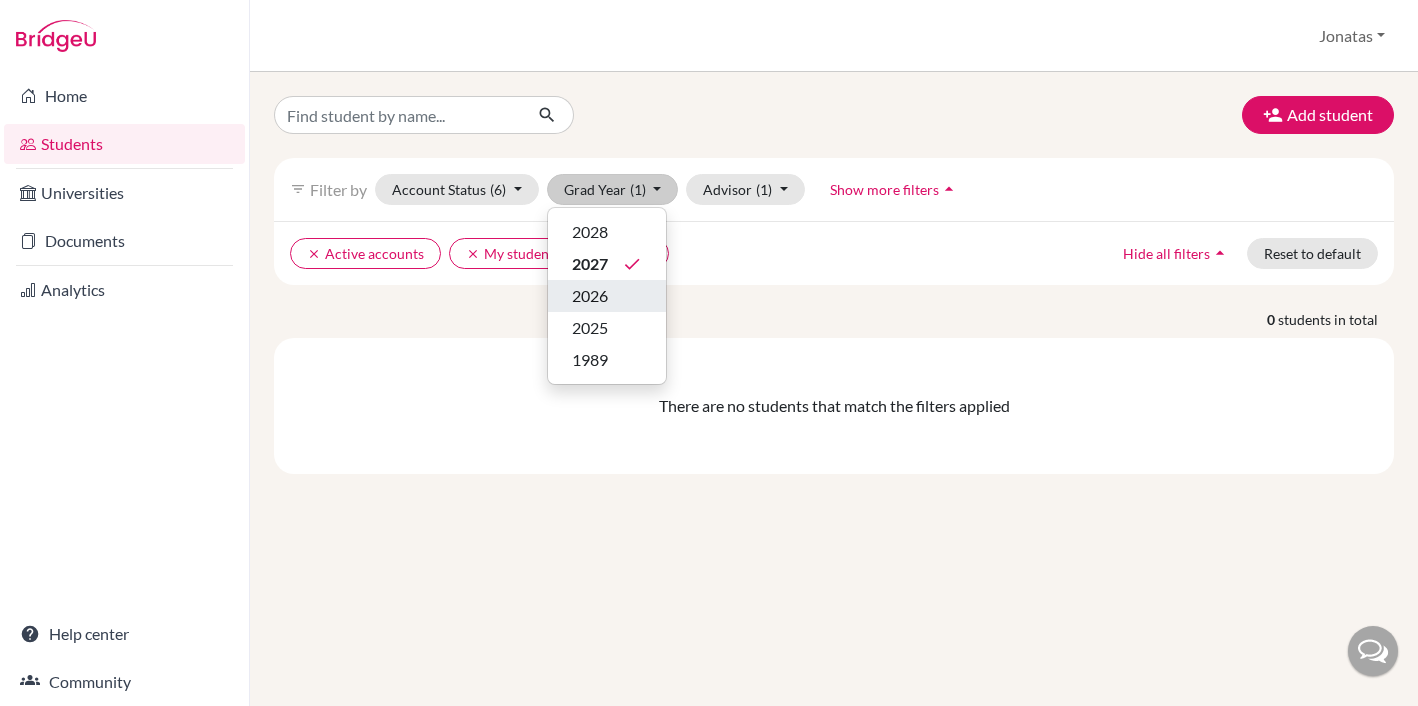 click on "2026" at bounding box center (607, 296) 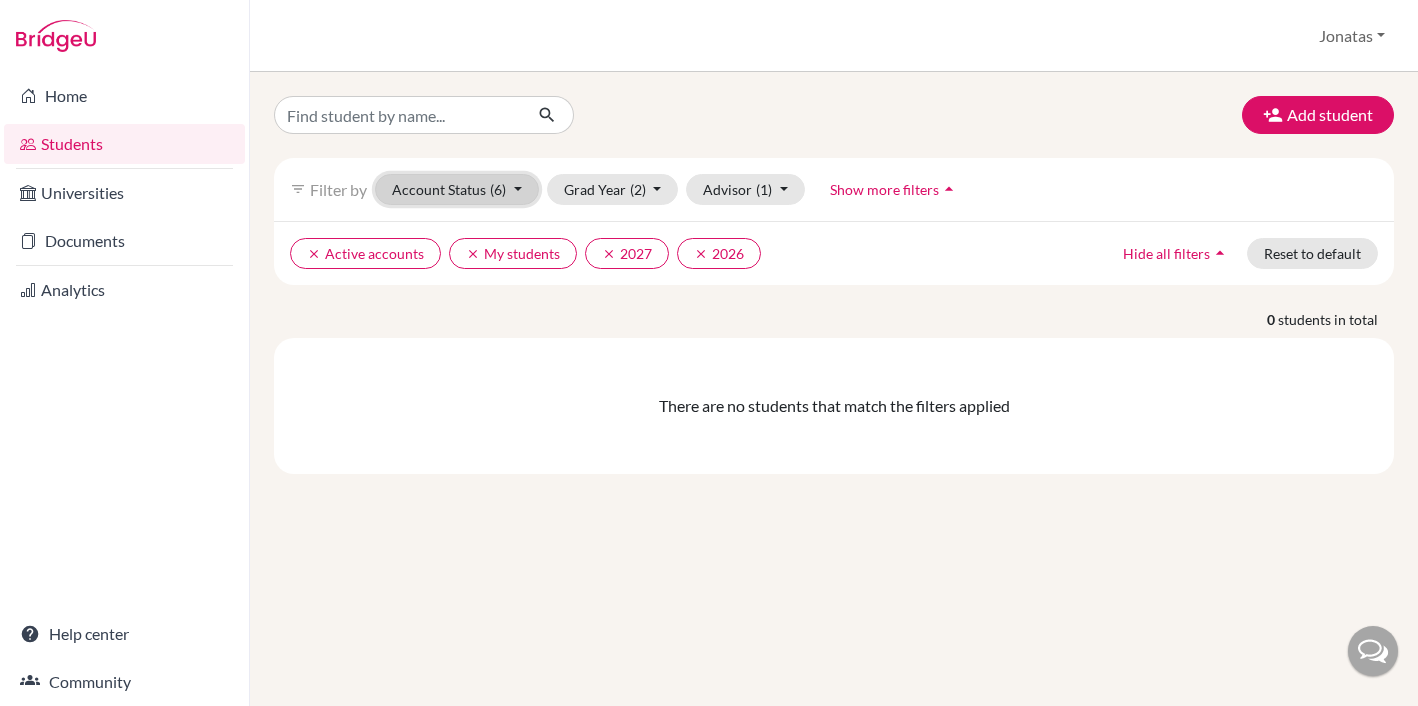 click on "Account Status (6)" at bounding box center [457, 189] 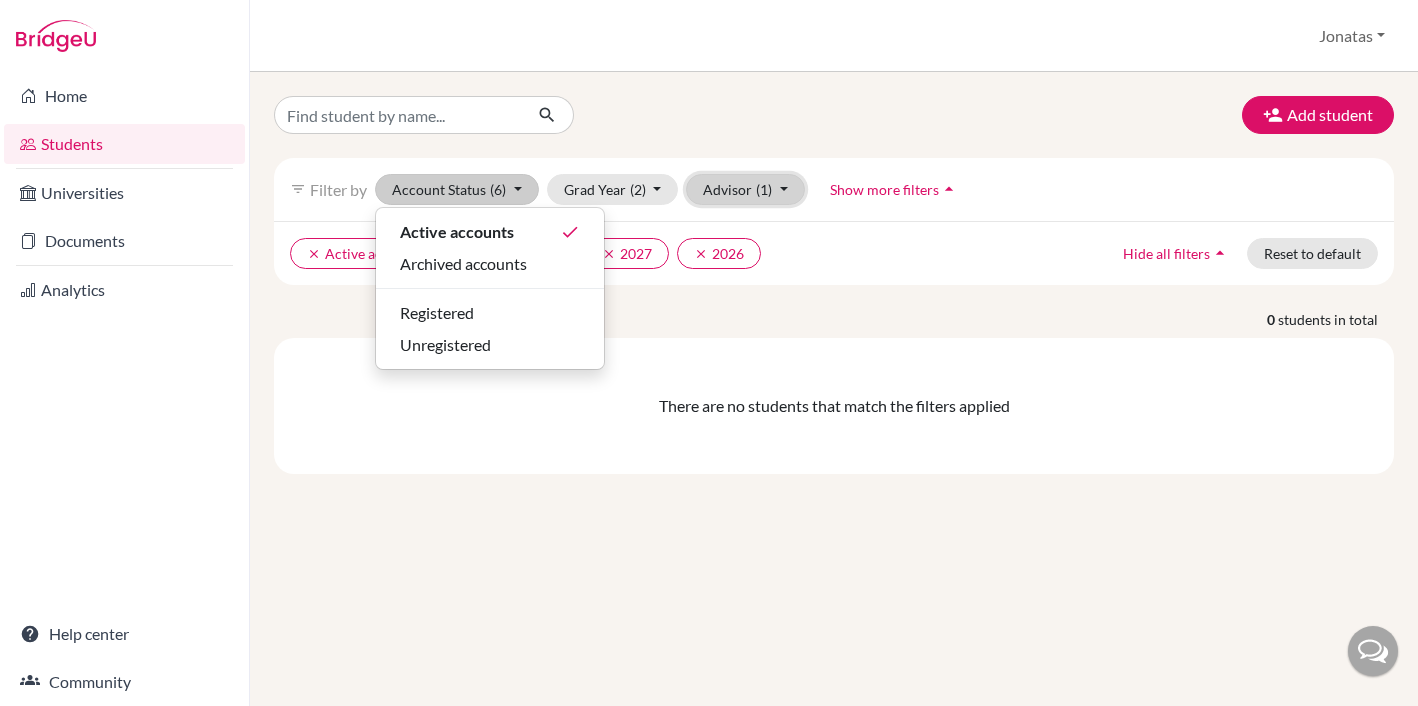 click on "Advisor (1)" at bounding box center (745, 189) 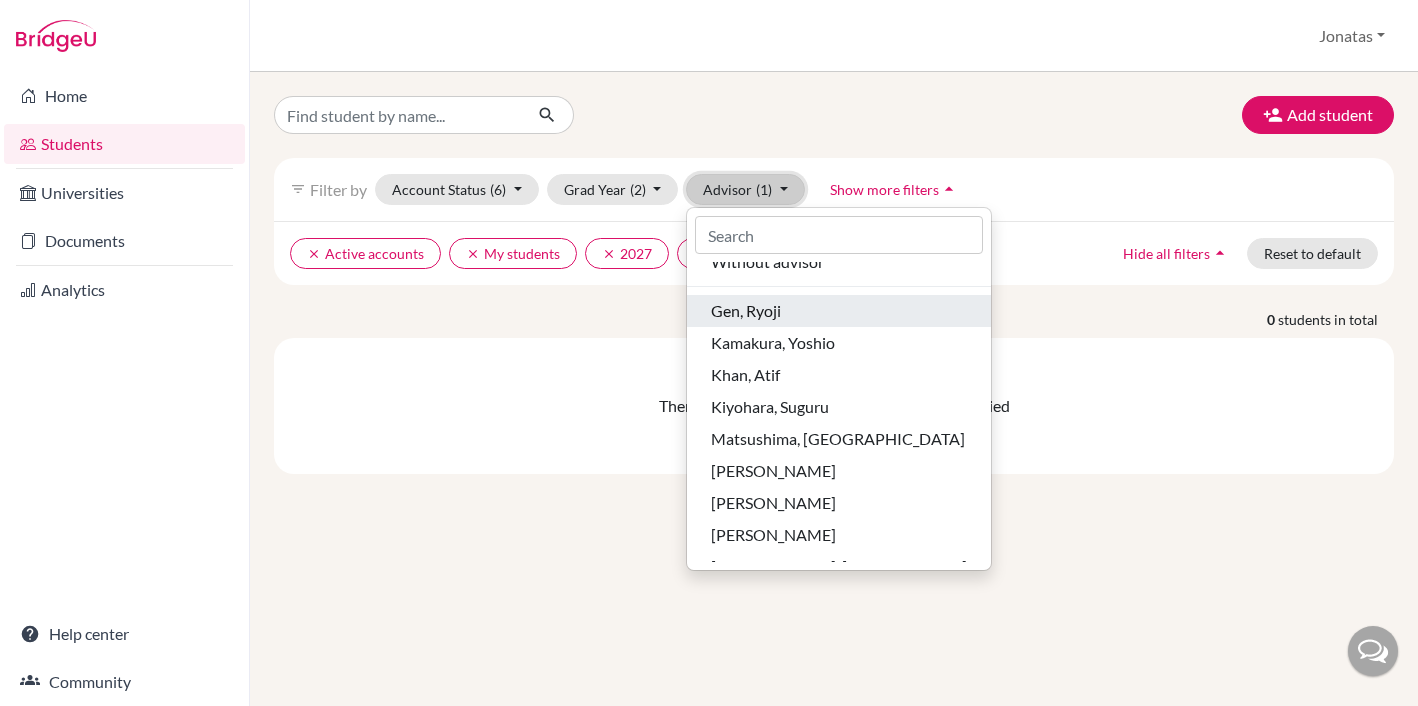 scroll, scrollTop: 52, scrollLeft: 0, axis: vertical 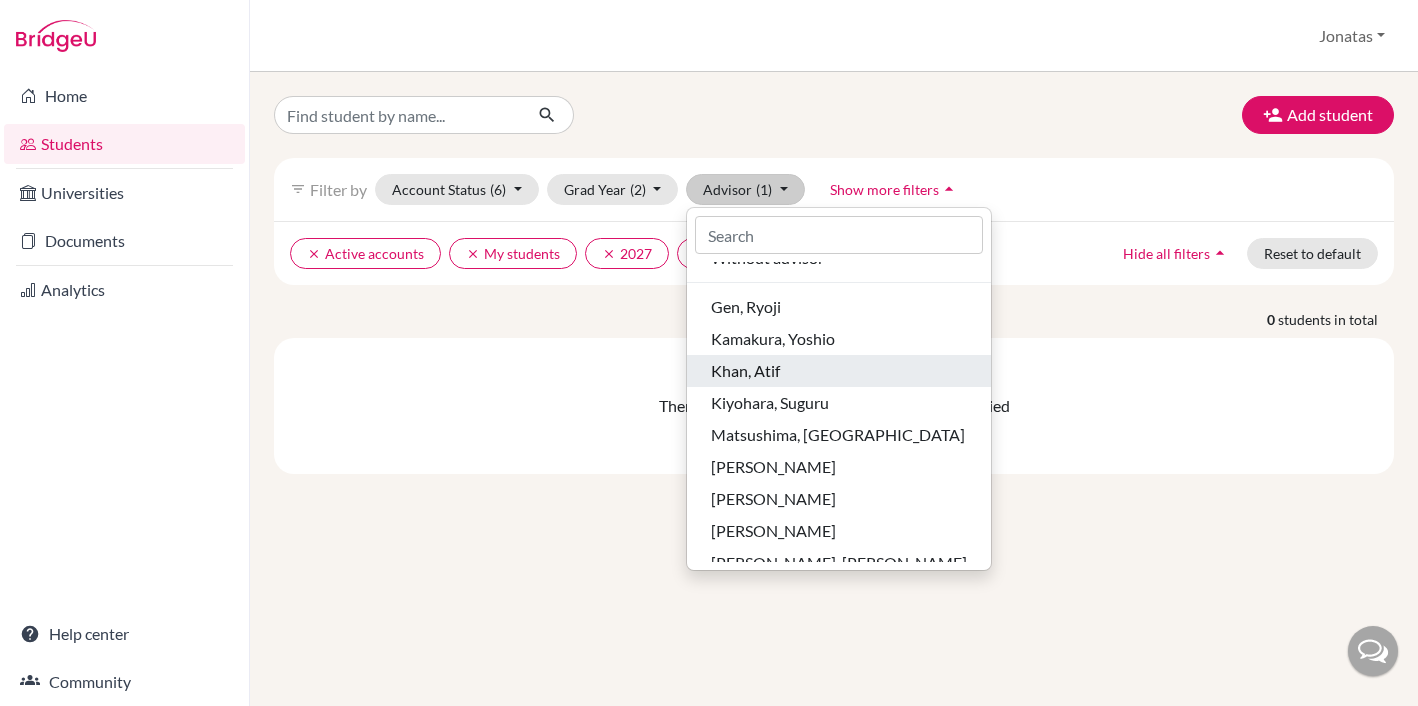 click on "Khan, Atif" at bounding box center (745, 371) 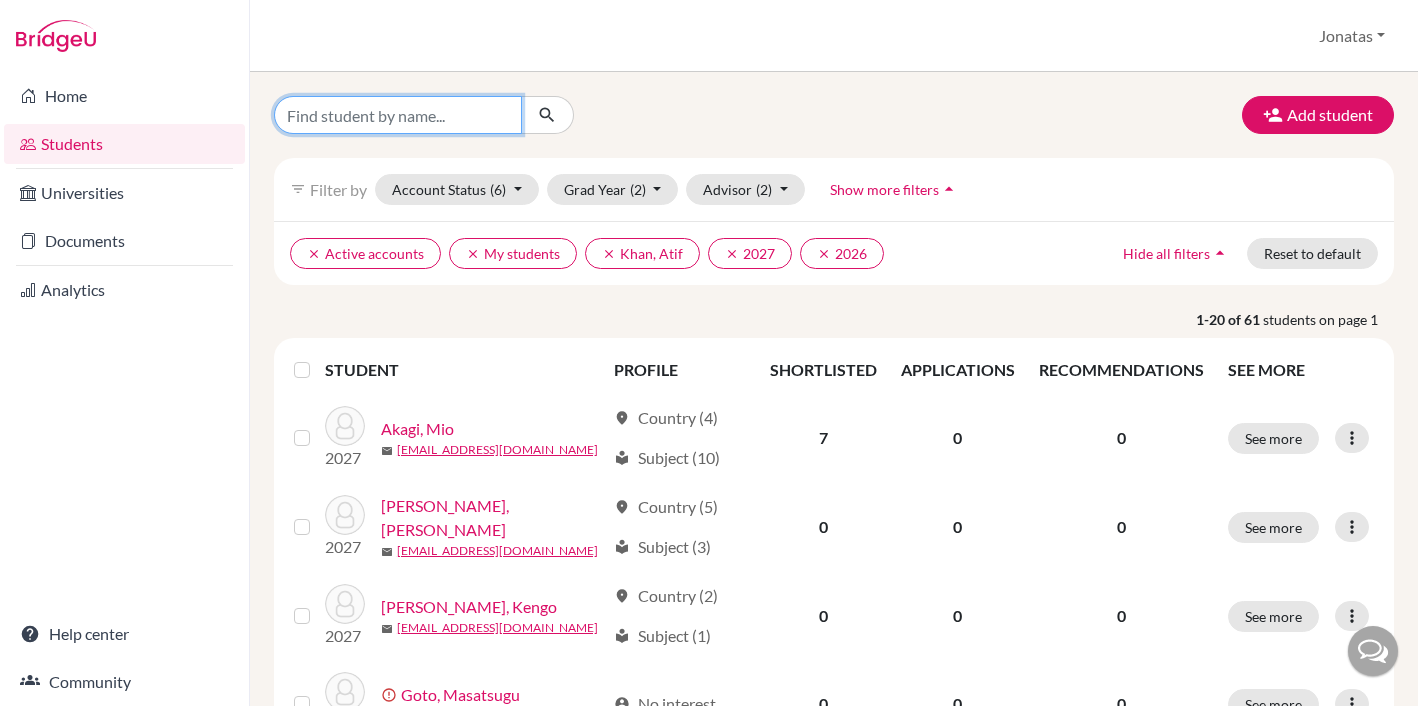 click at bounding box center [398, 115] 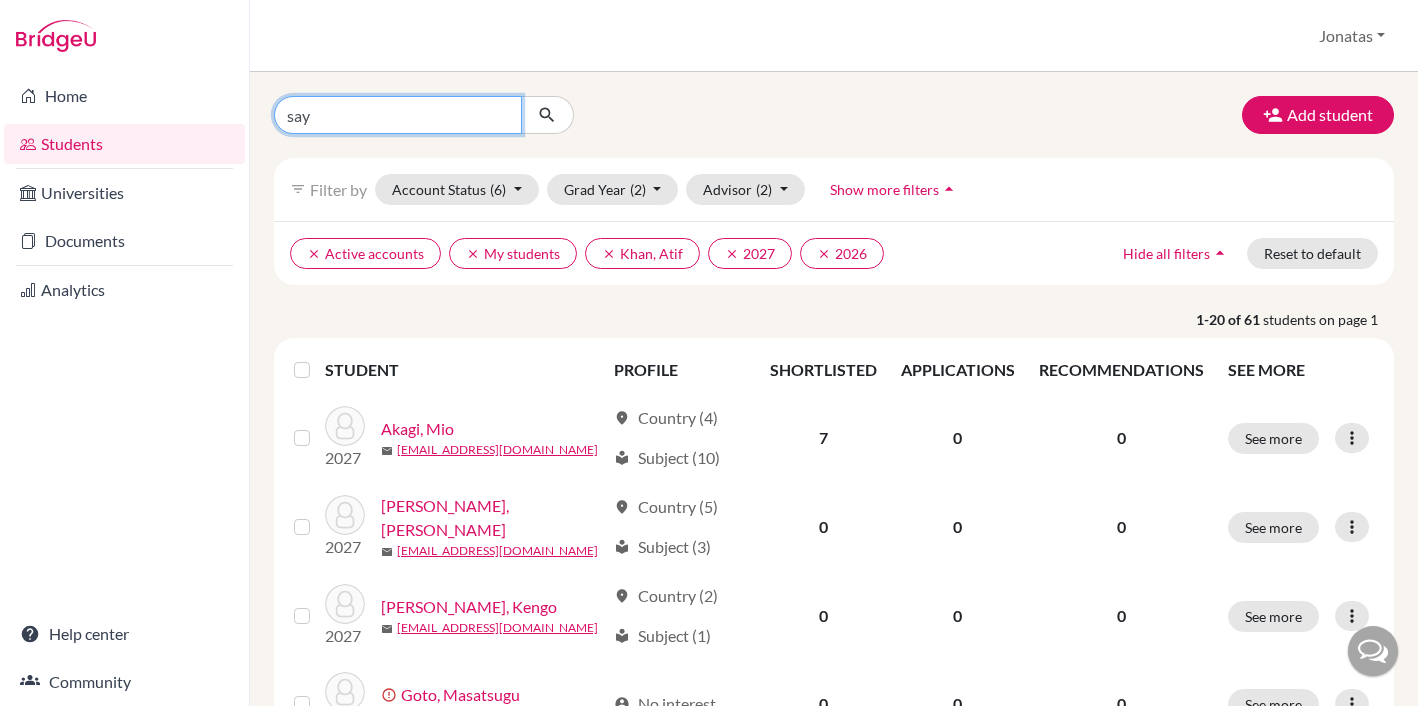 type on "saya" 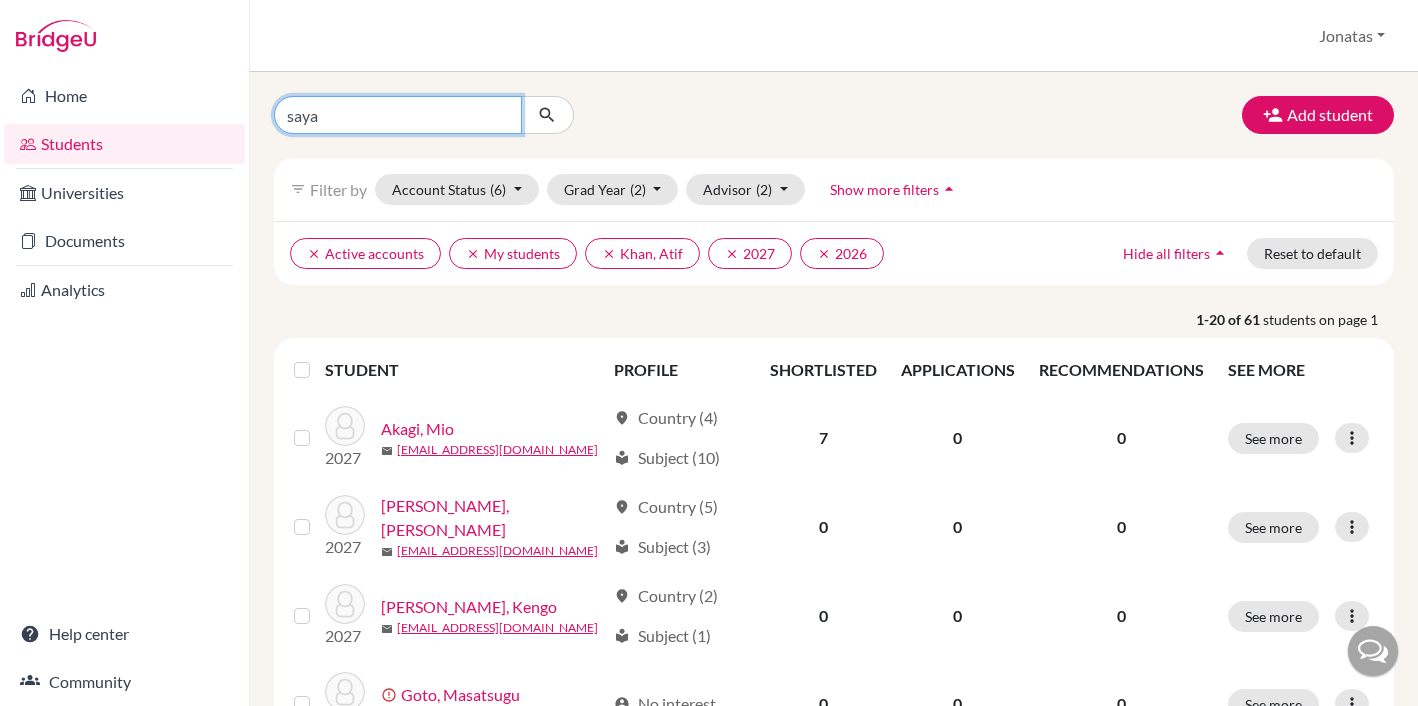 click at bounding box center (547, 115) 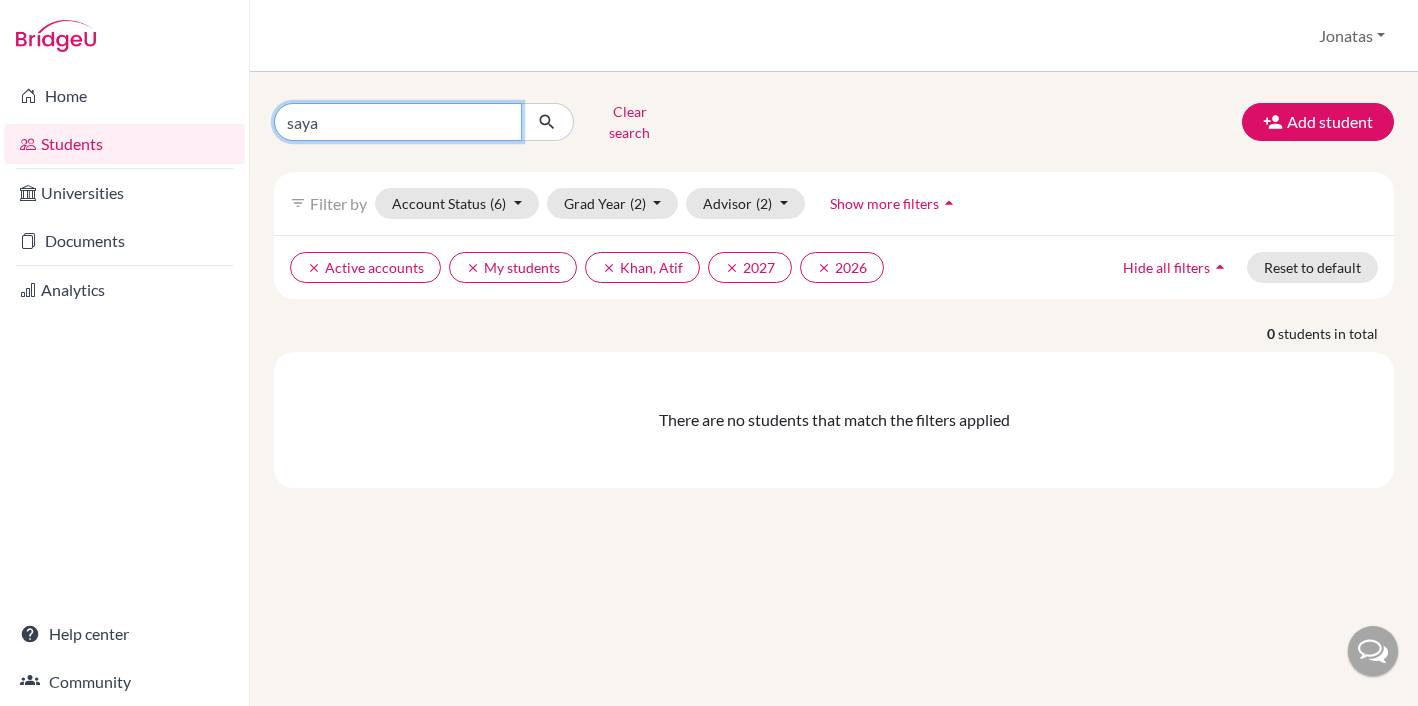 click on "saya" at bounding box center (398, 122) 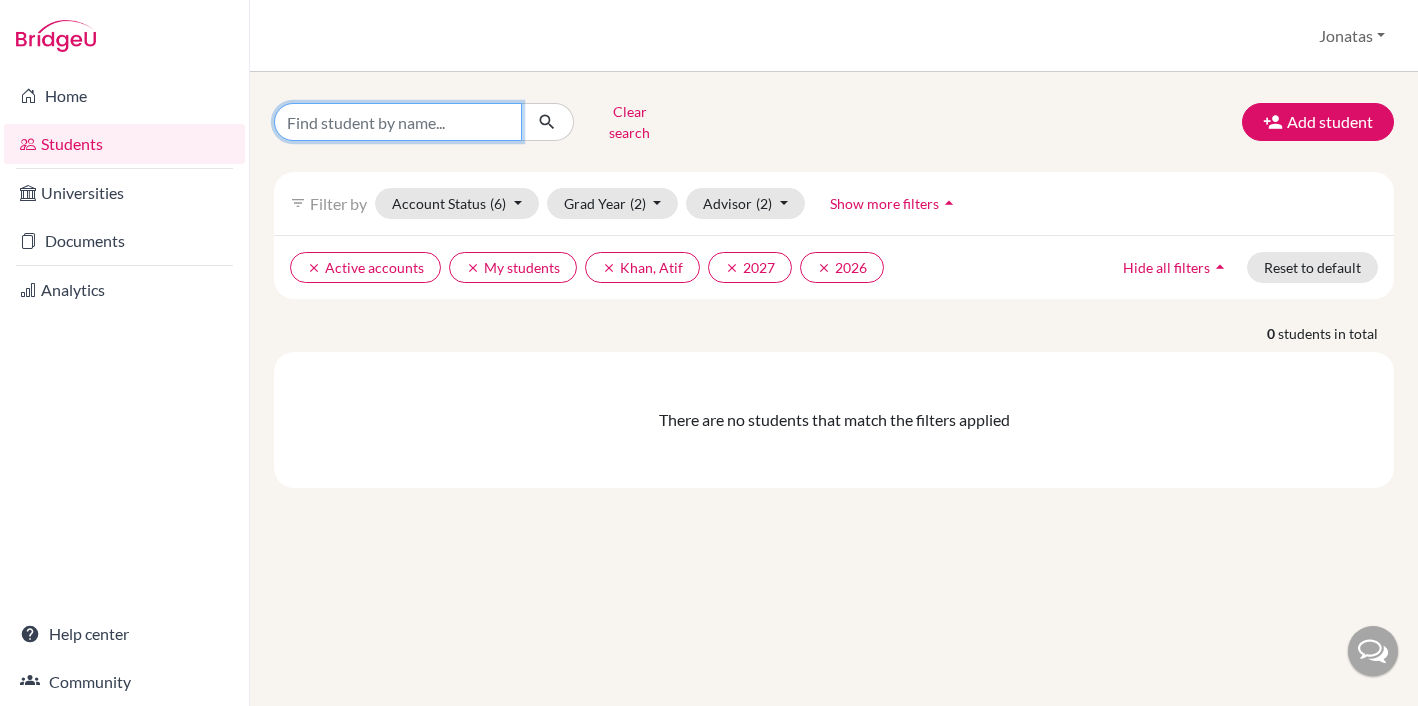 type 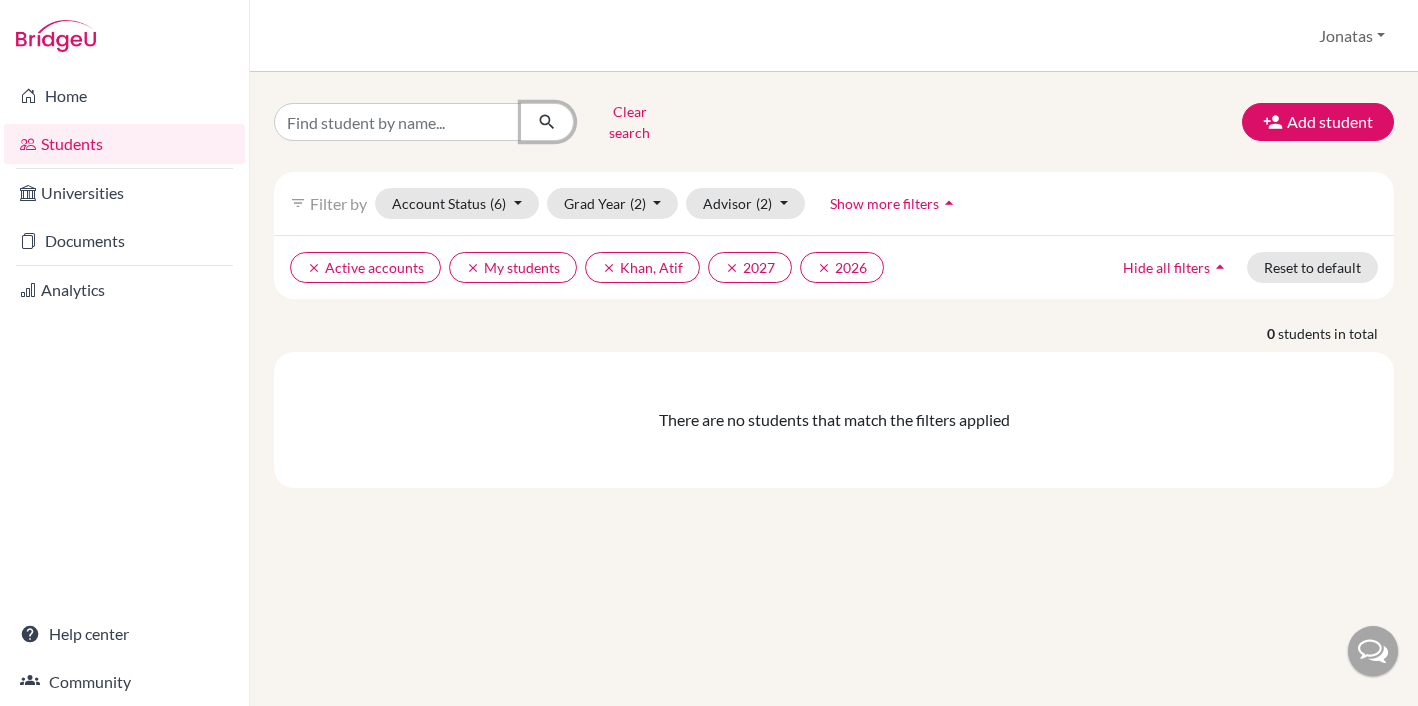 click at bounding box center (547, 122) 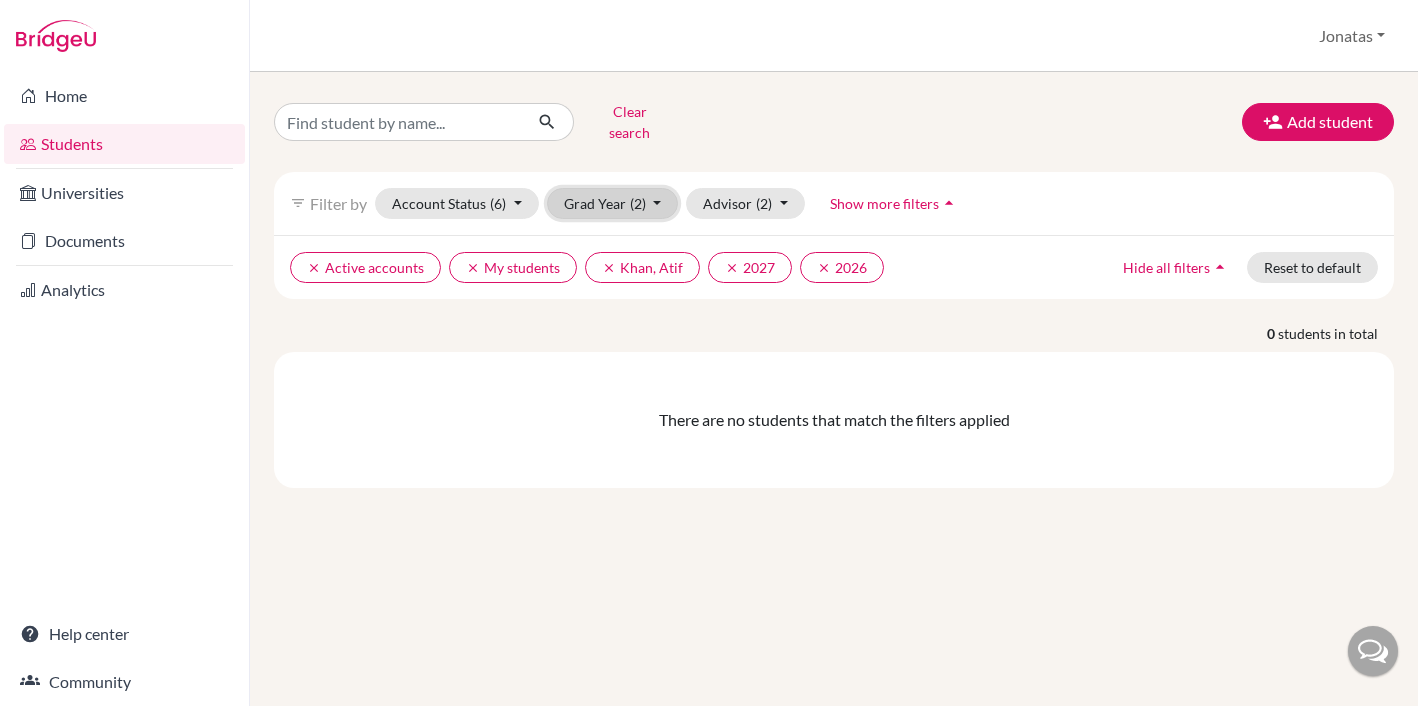 click on "Grad Year (2)" at bounding box center (613, 203) 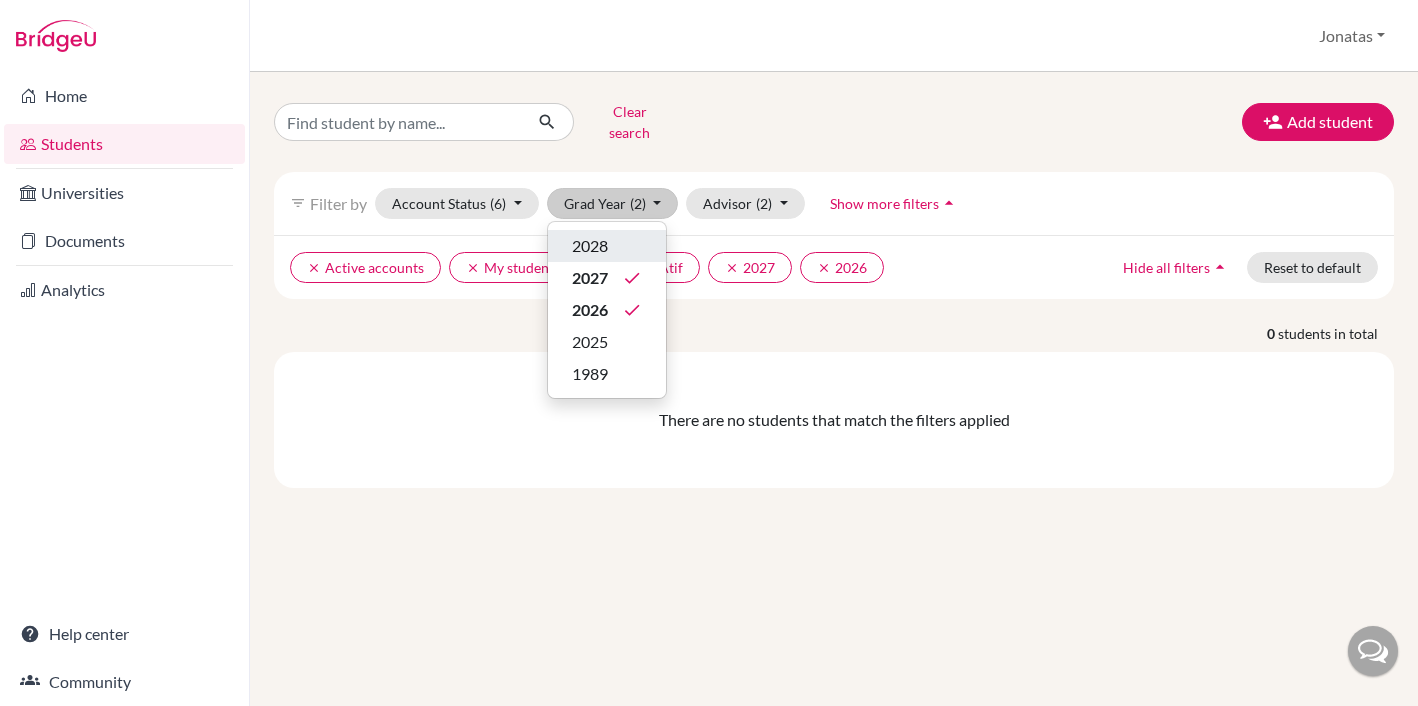 click on "2028" at bounding box center [607, 246] 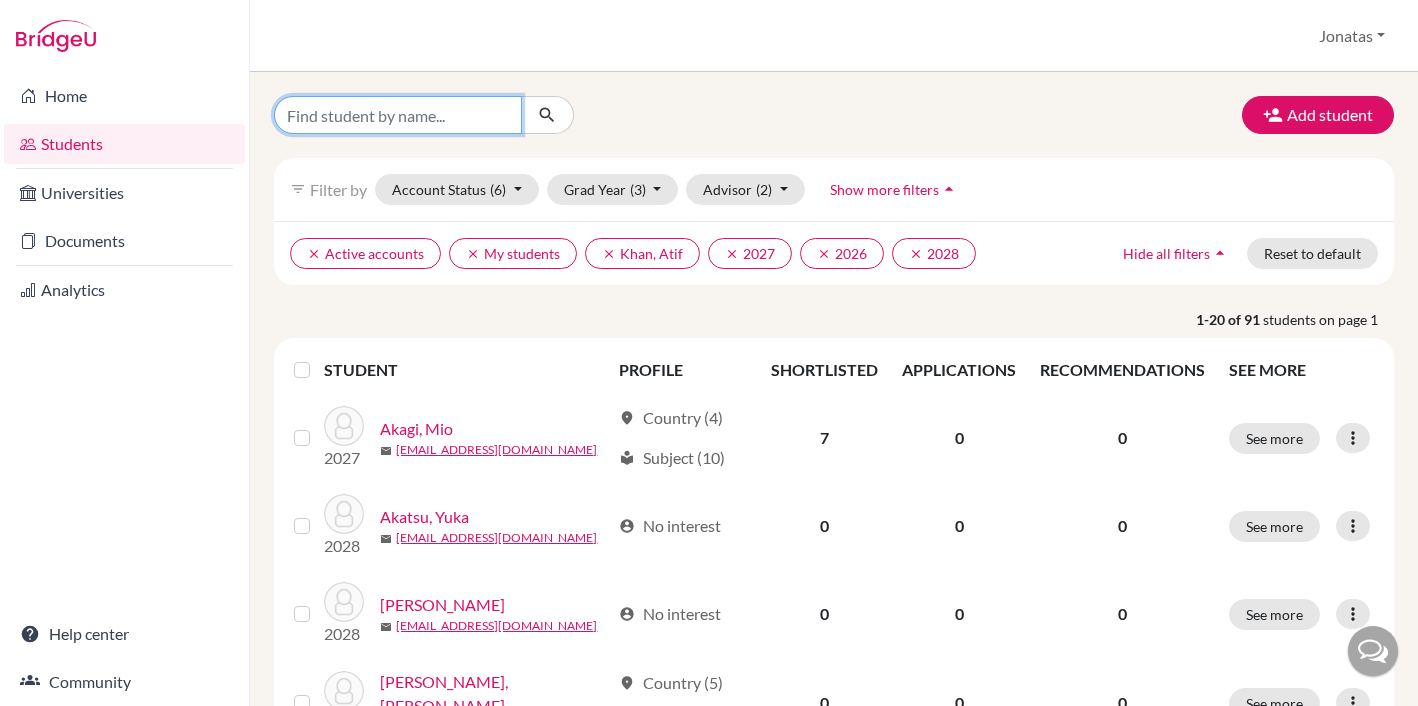 click at bounding box center [398, 115] 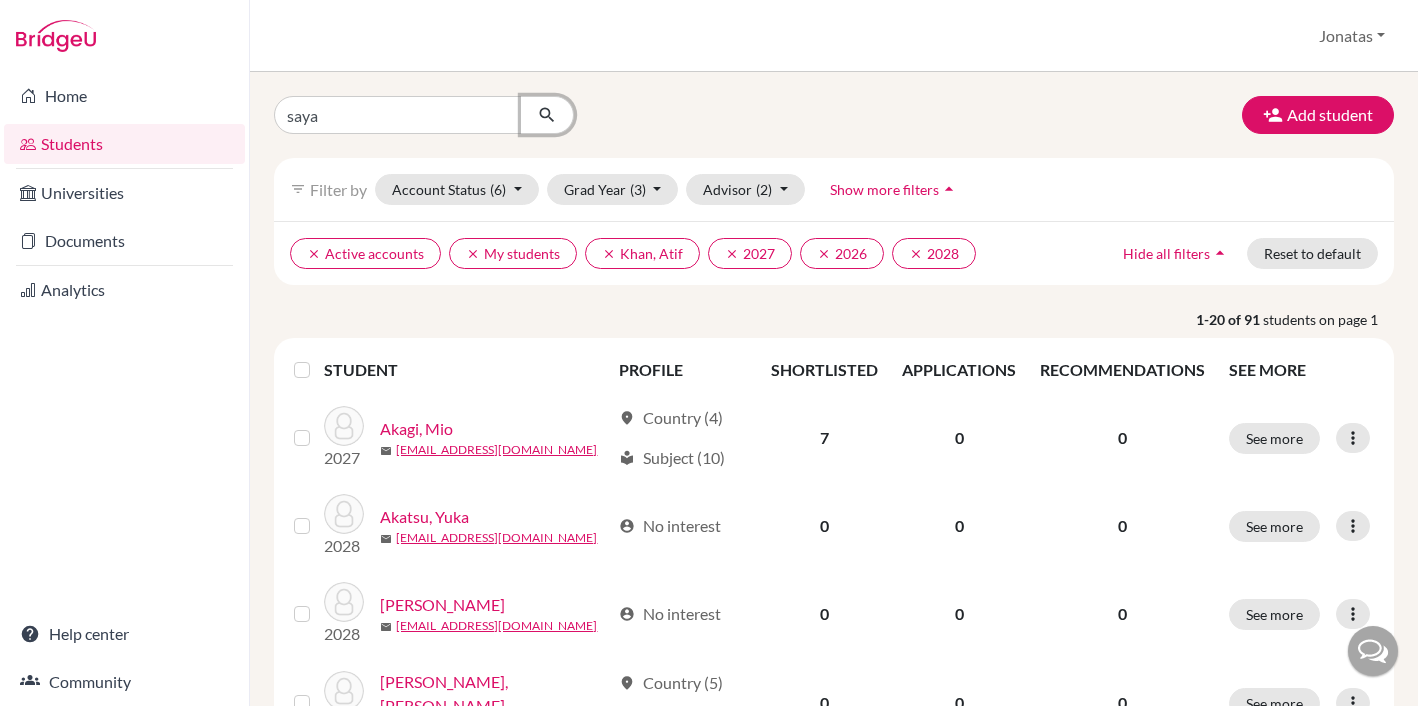 click at bounding box center [547, 115] 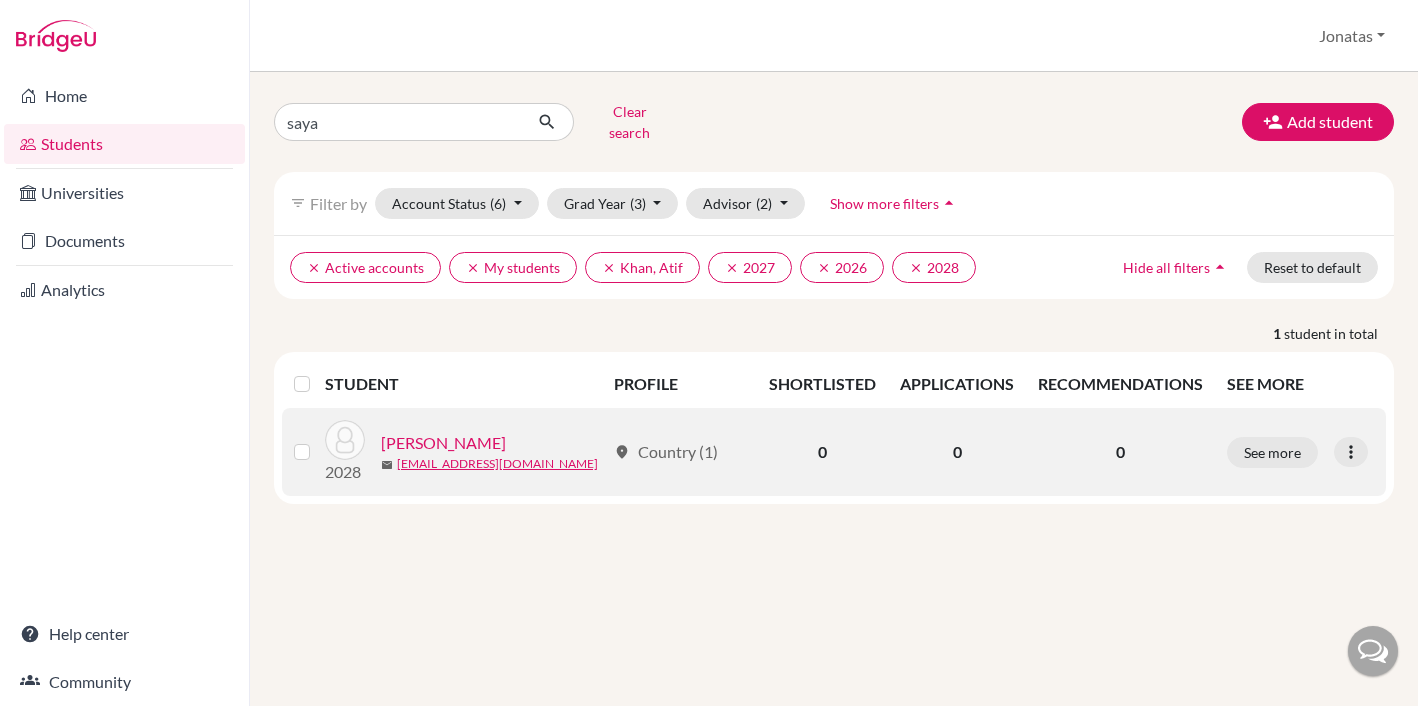 click on "Miyamoto, Saya" at bounding box center (443, 443) 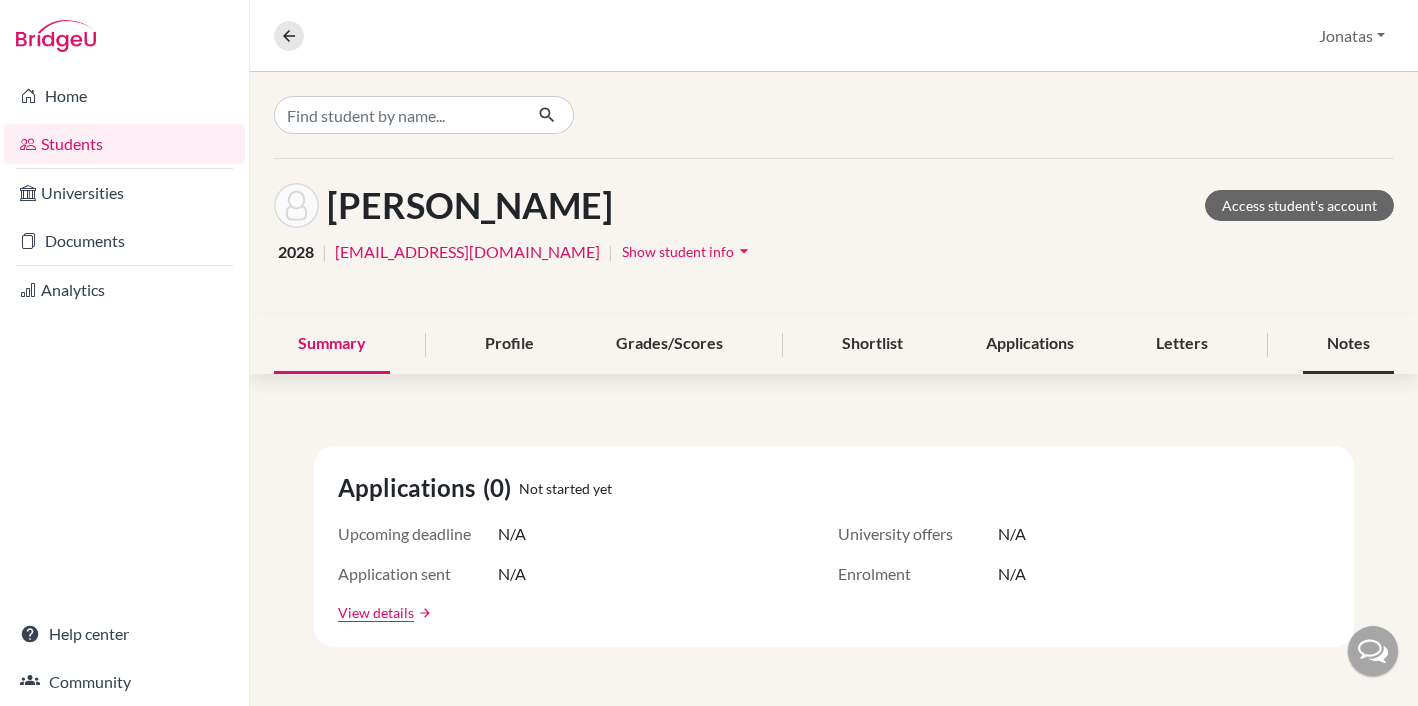 click on "Notes" at bounding box center [1348, 344] 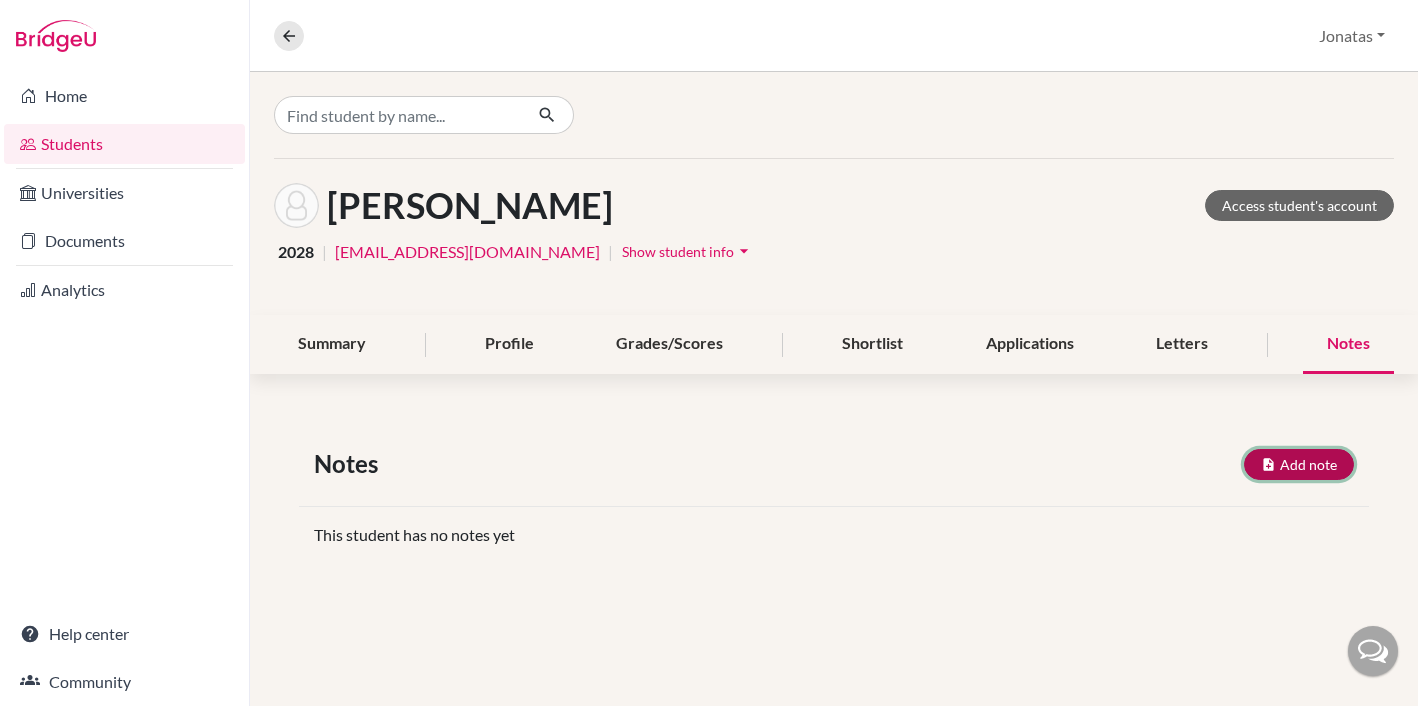 click on "Add note" at bounding box center (1299, 464) 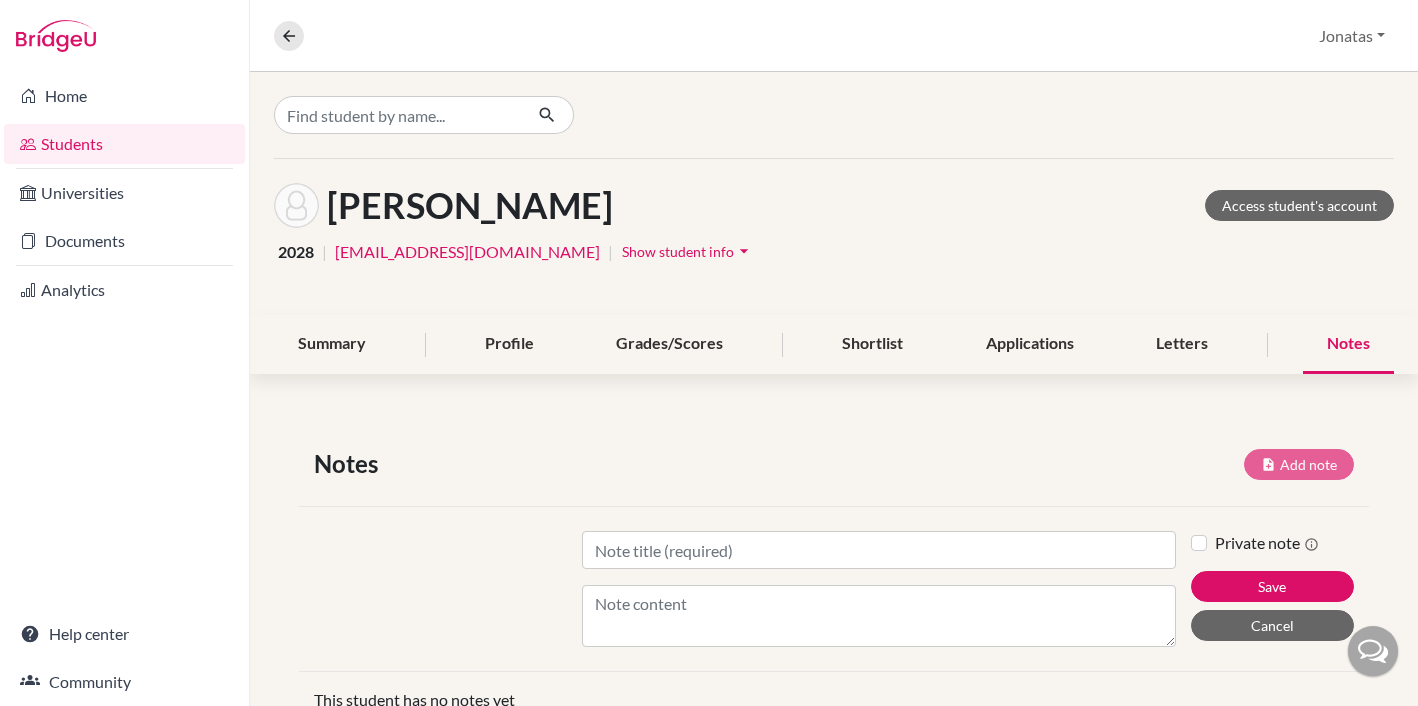scroll, scrollTop: 70, scrollLeft: 0, axis: vertical 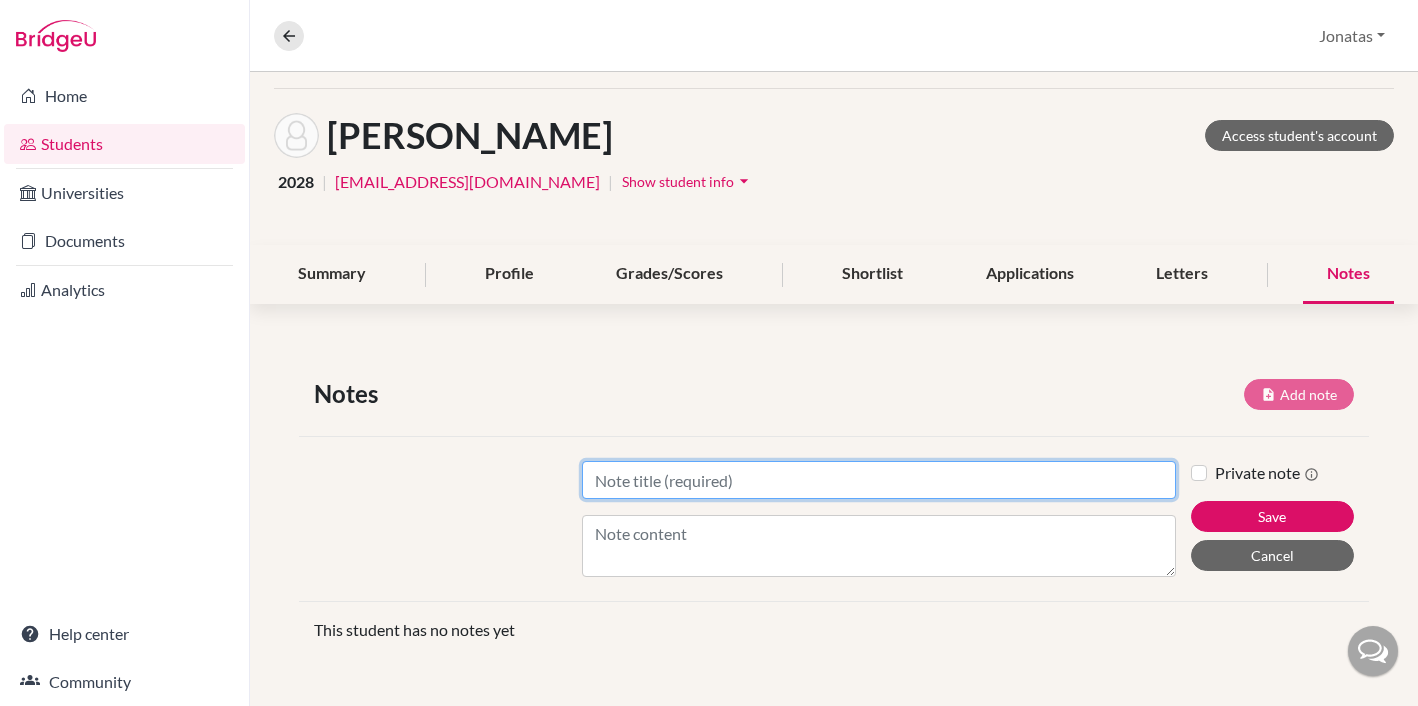 click on "Title" at bounding box center (879, 480) 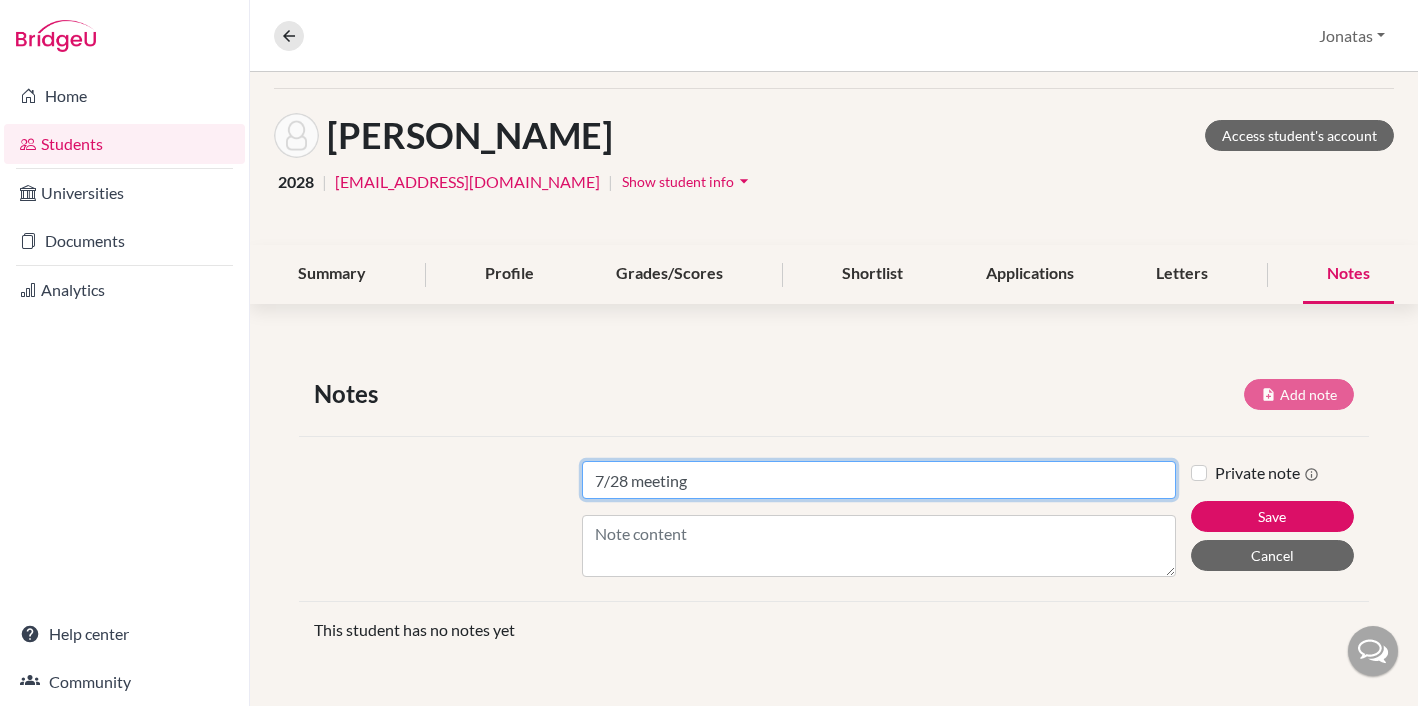 type on "7/28 meeting" 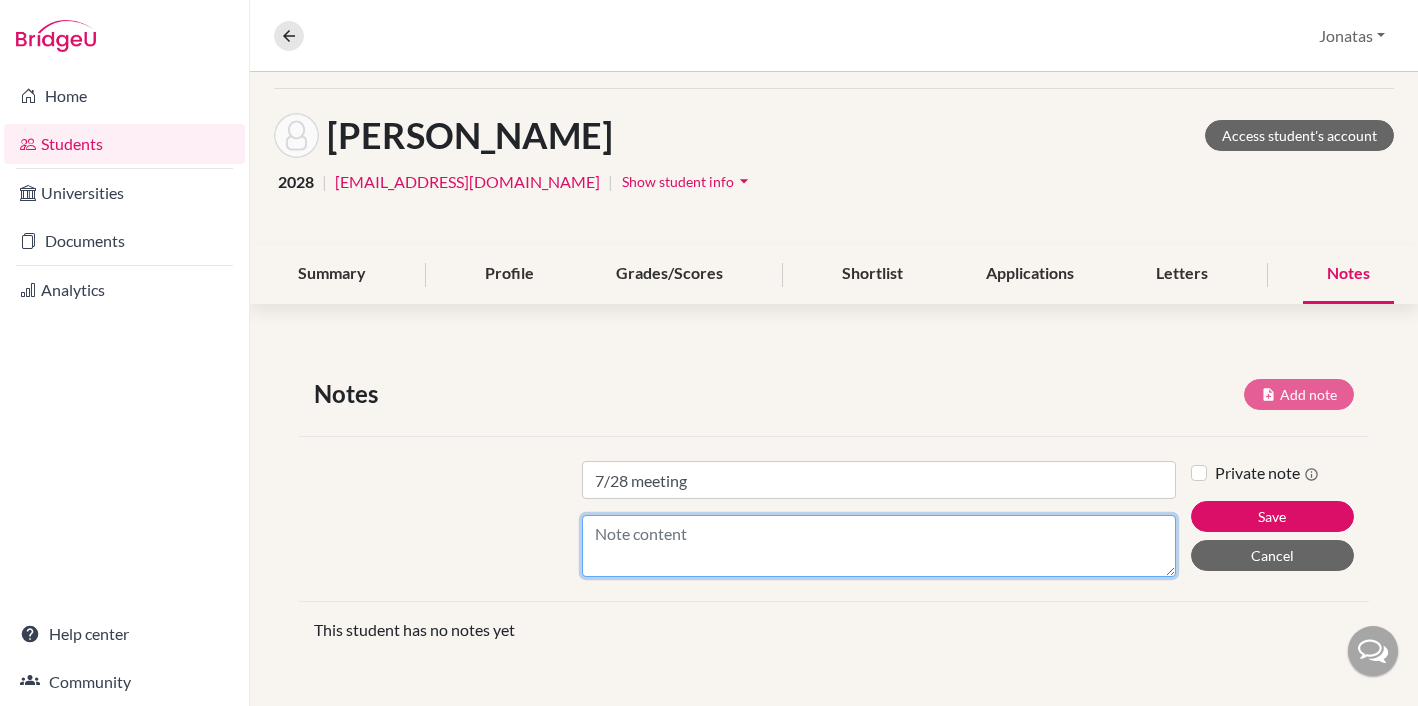 click on "Content" at bounding box center [879, 546] 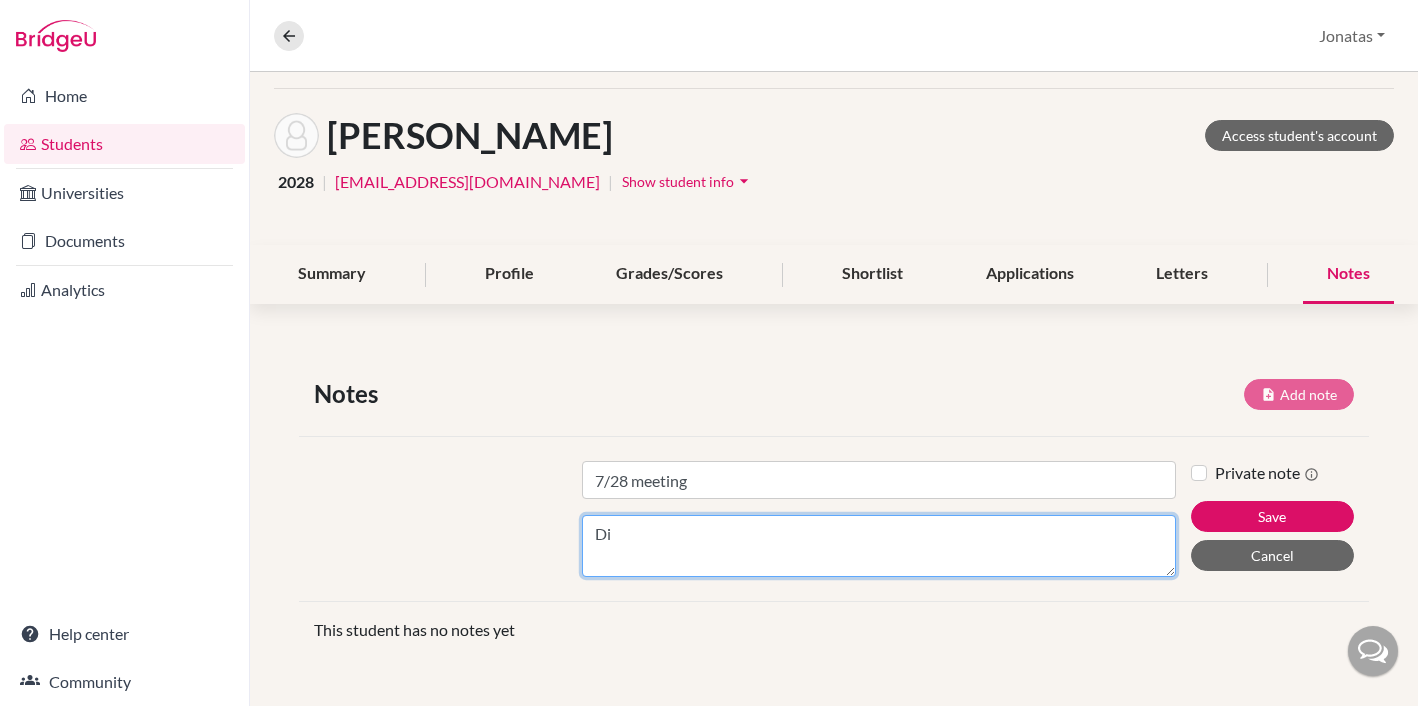 type on "D" 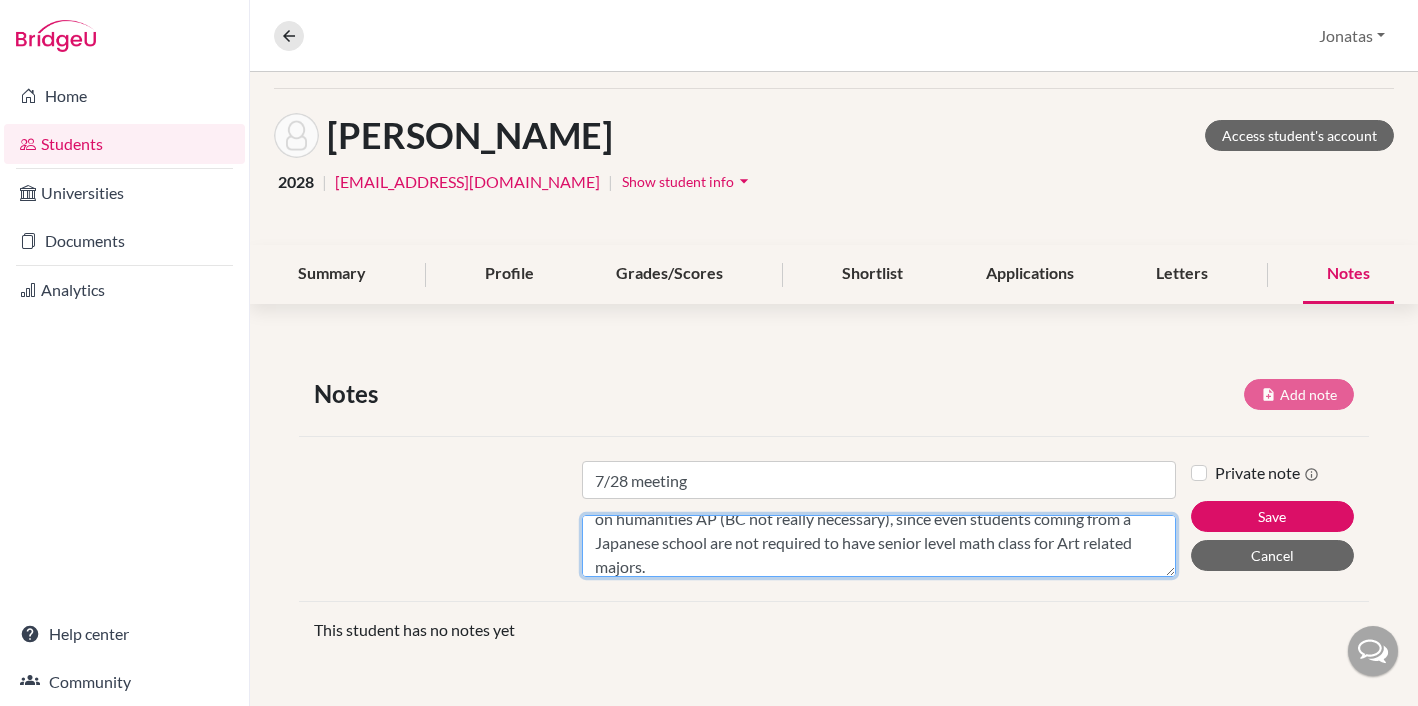 scroll, scrollTop: 87, scrollLeft: 0, axis: vertical 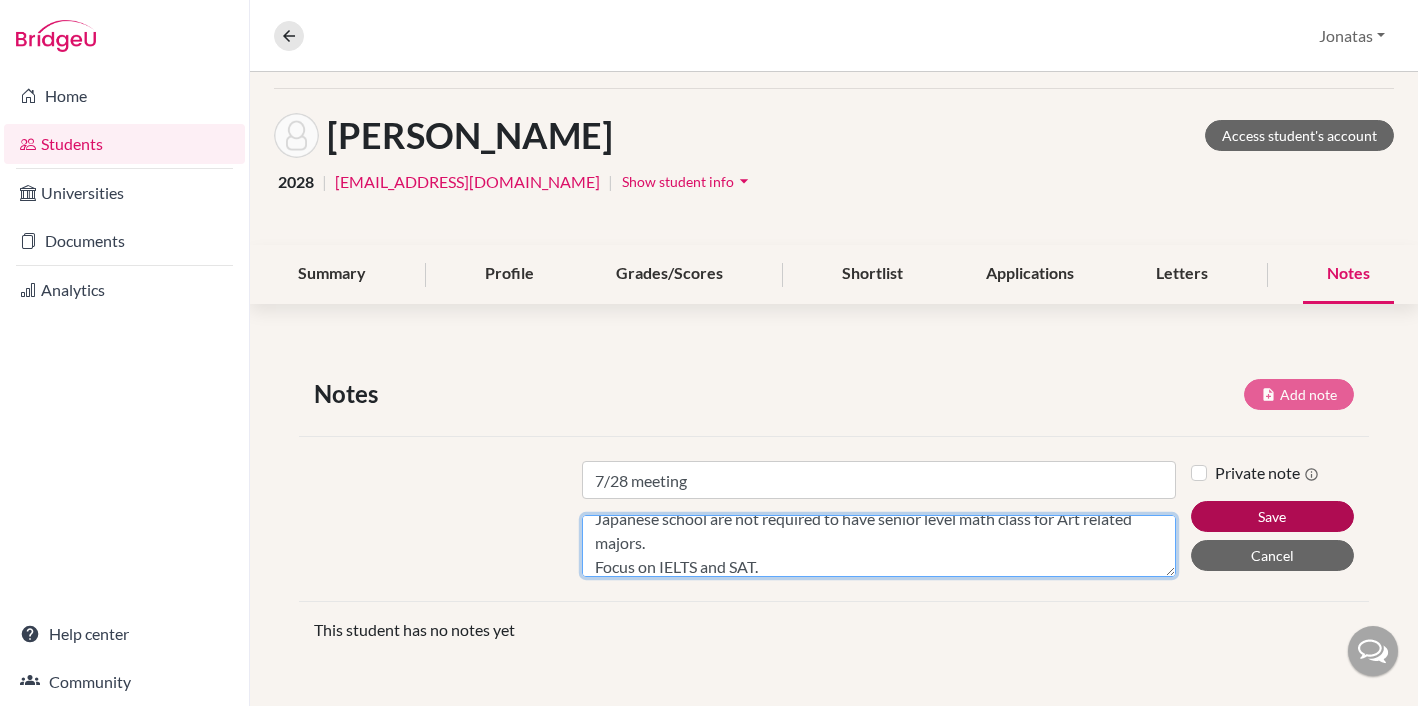 type on "Suggested Canadian universities as well as American universities with an art major (not specialized art schools). For Canadian universities, may choose to concentrate on humanities AP (BC not really necessary), since even students coming from a Japanese school are not required to have senior level math class for Art related majors.
Focus on IELTS and SAT." 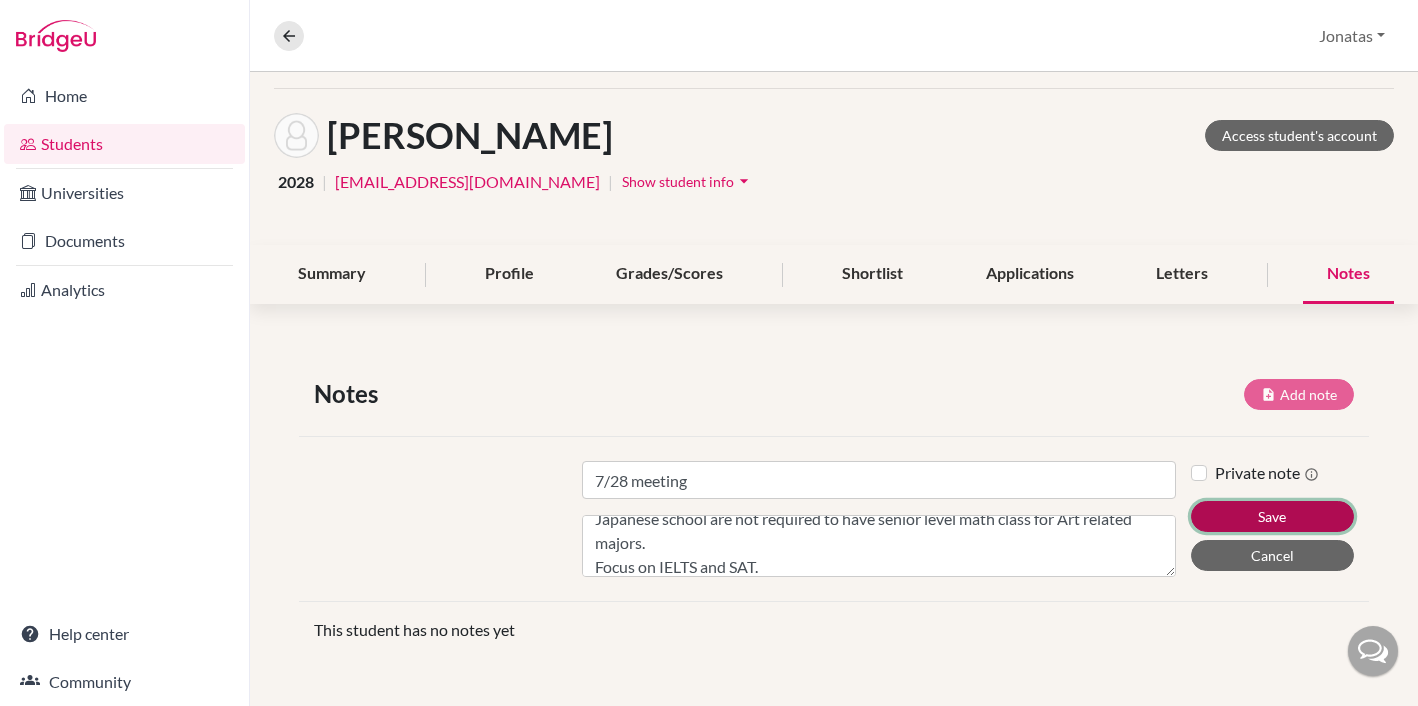 click on "Save" at bounding box center [1272, 516] 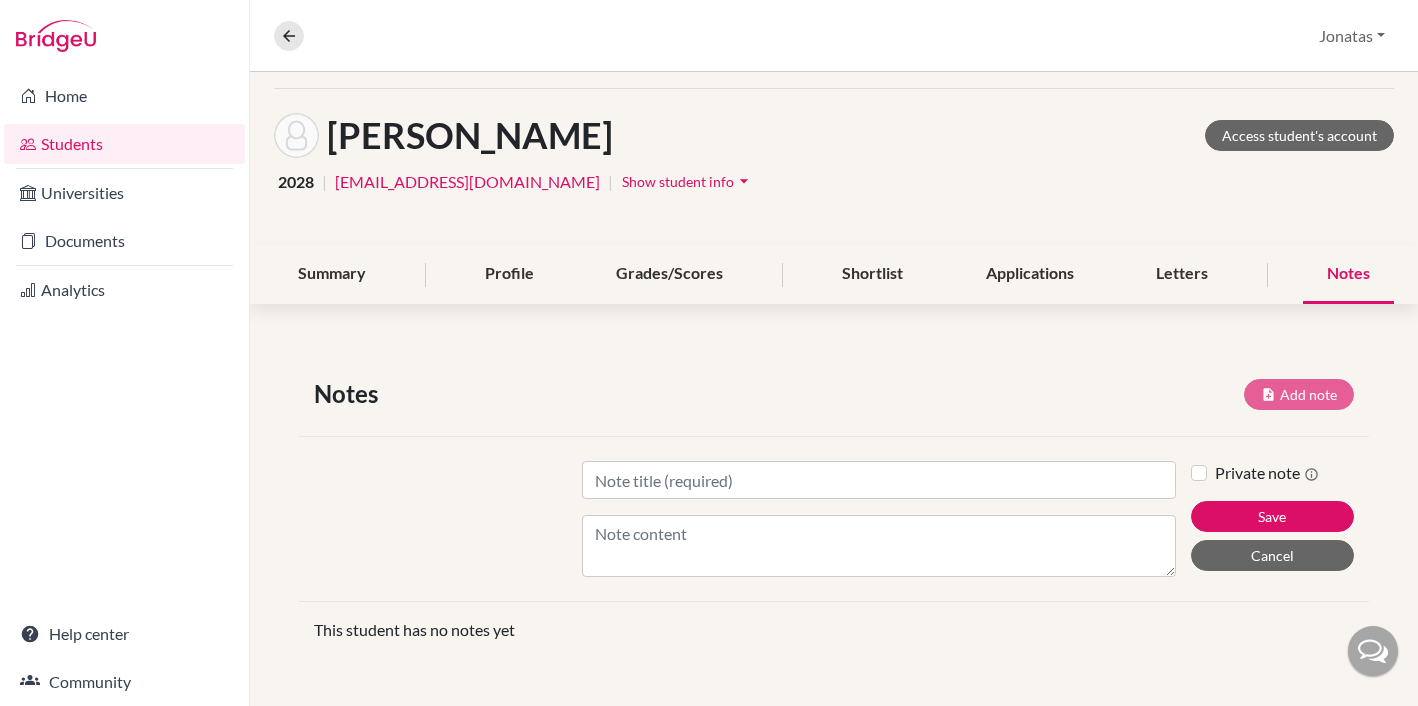 scroll, scrollTop: 63, scrollLeft: 0, axis: vertical 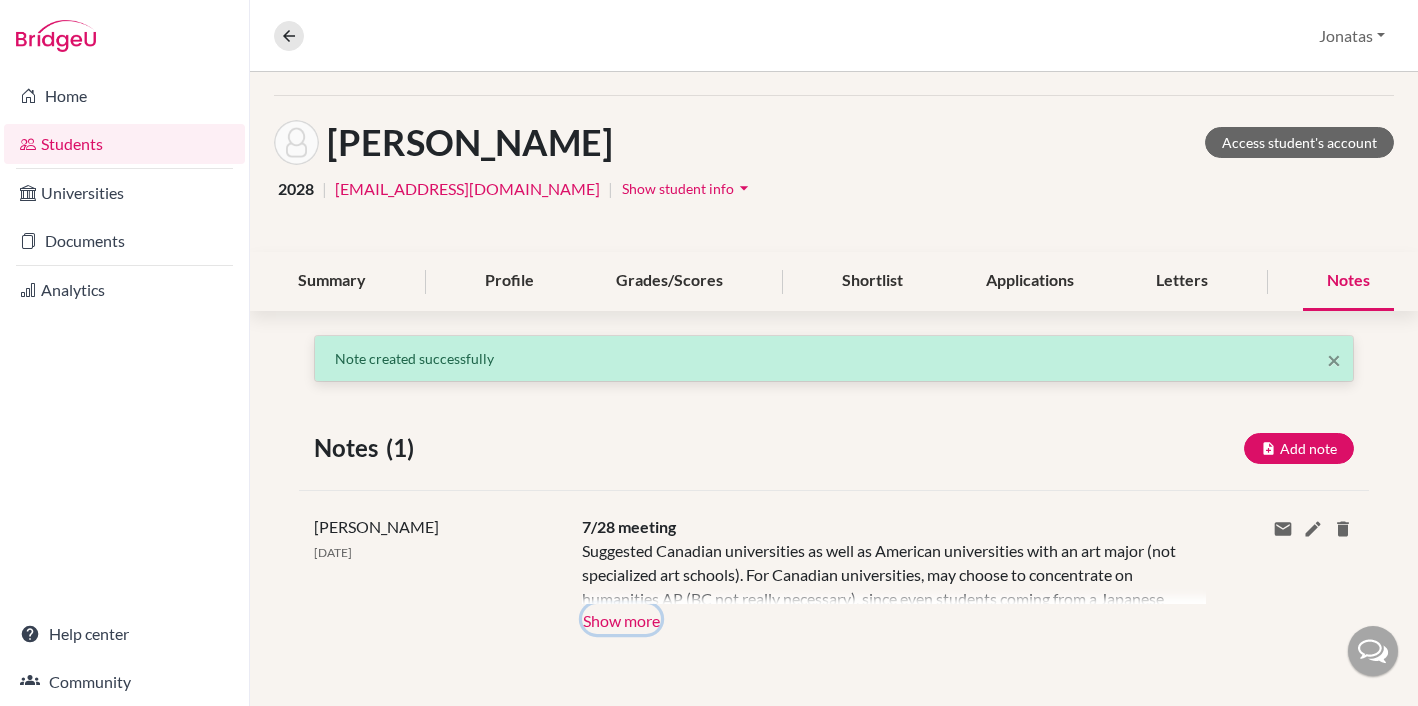 click on "Show more" 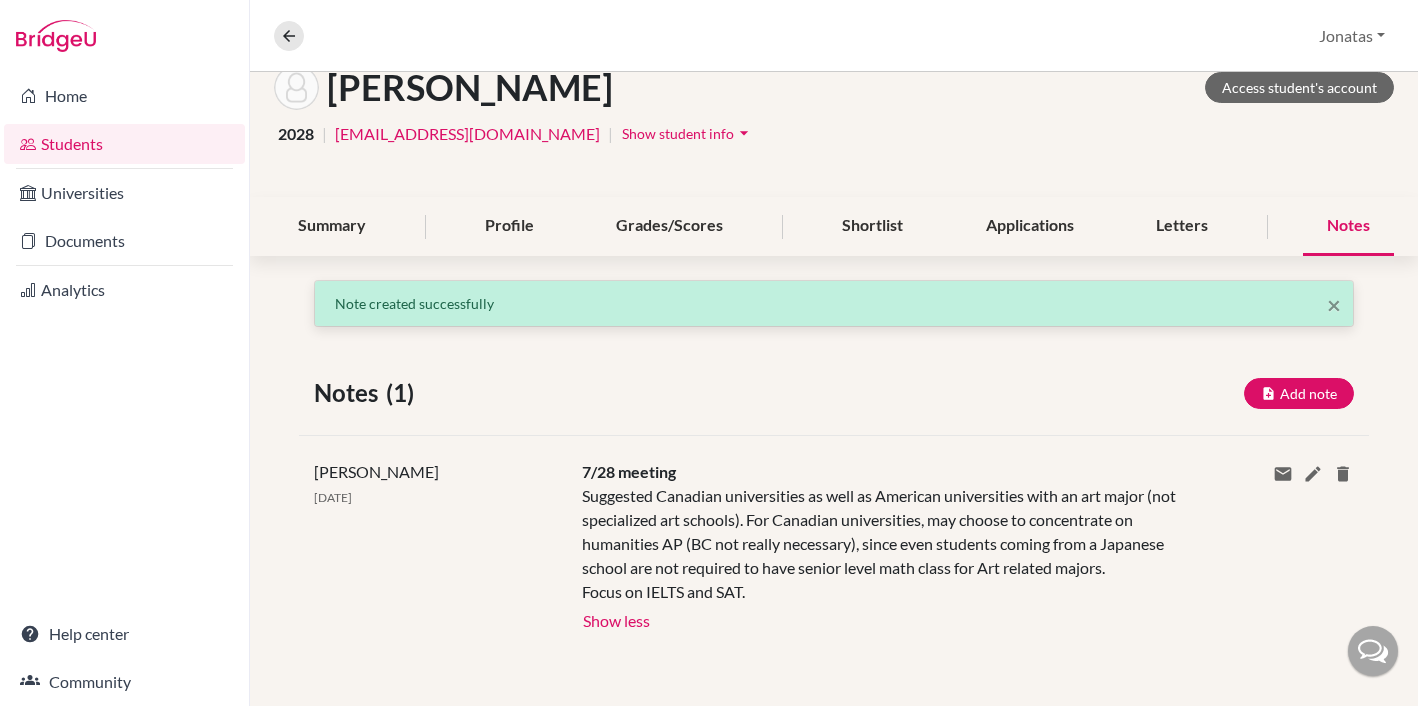 scroll, scrollTop: 0, scrollLeft: 0, axis: both 